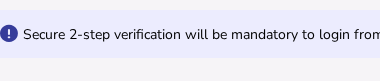 scroll, scrollTop: 949, scrollLeft: 0, axis: vertical 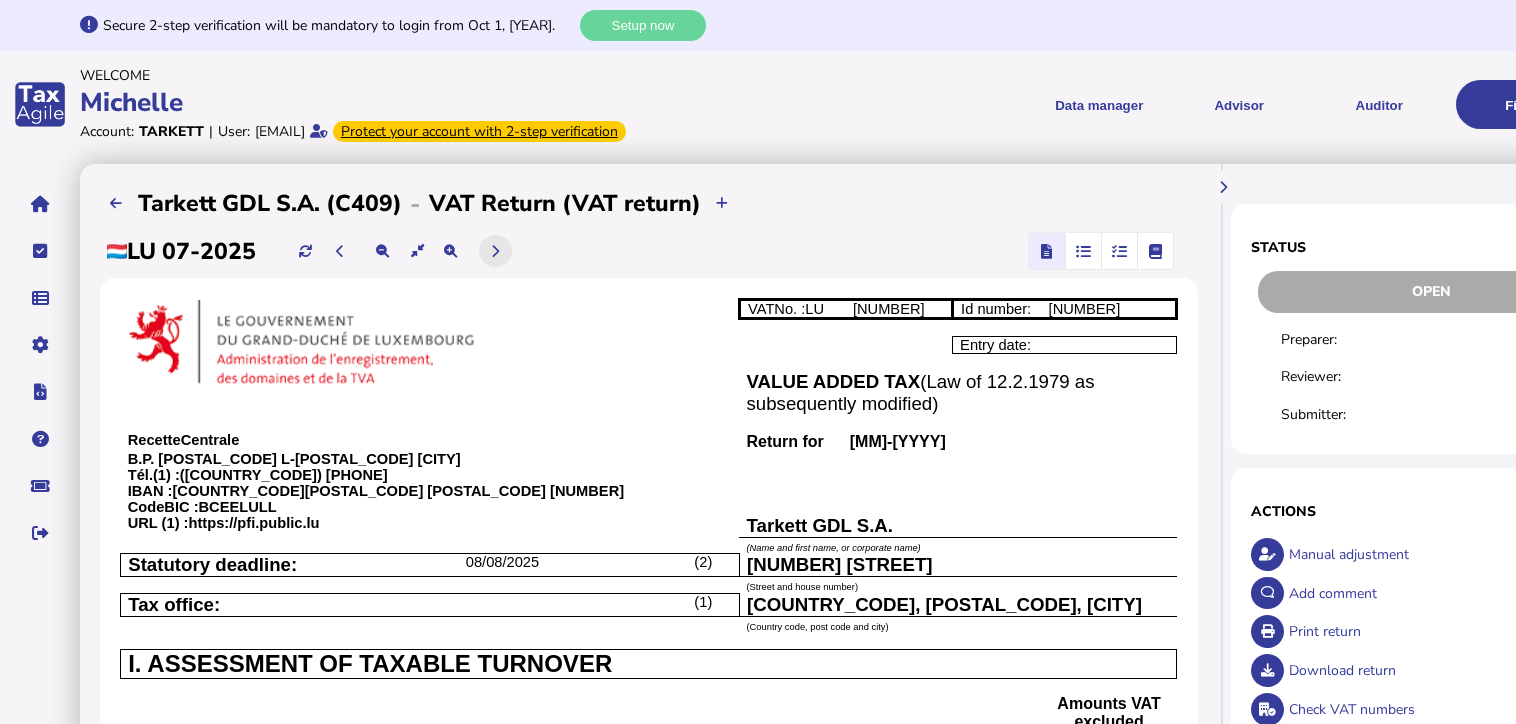 click 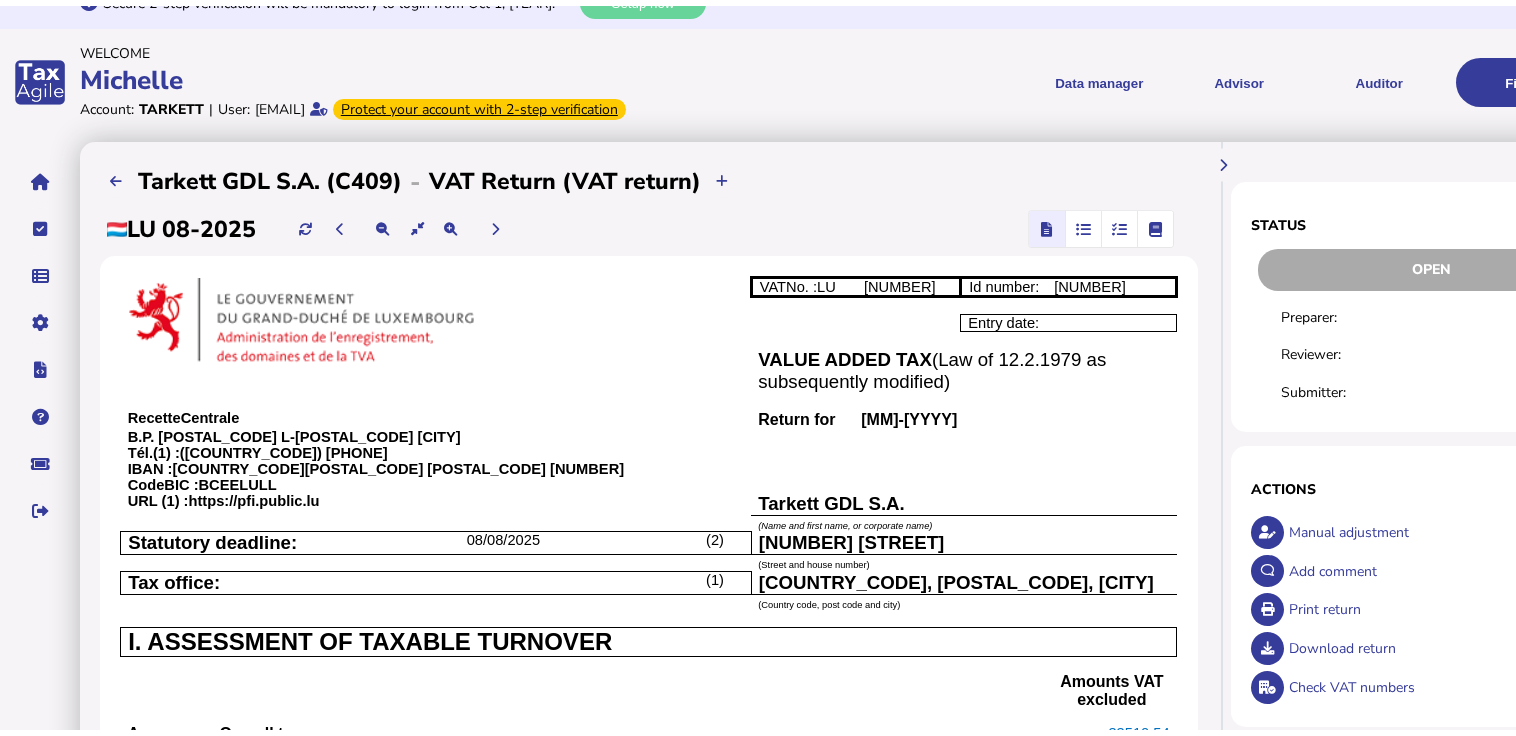 scroll, scrollTop: 0, scrollLeft: 0, axis: both 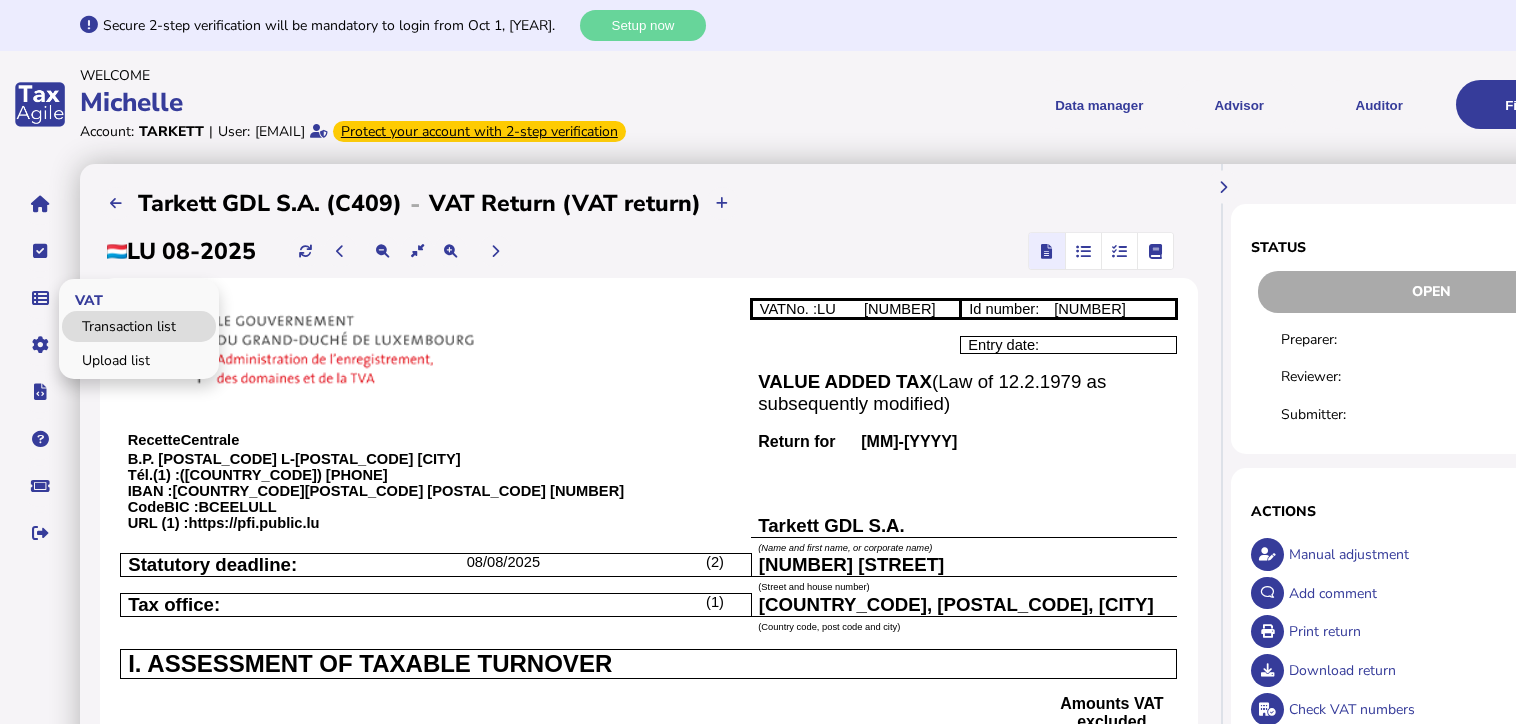 click on "Transaction list" at bounding box center [139, 326] 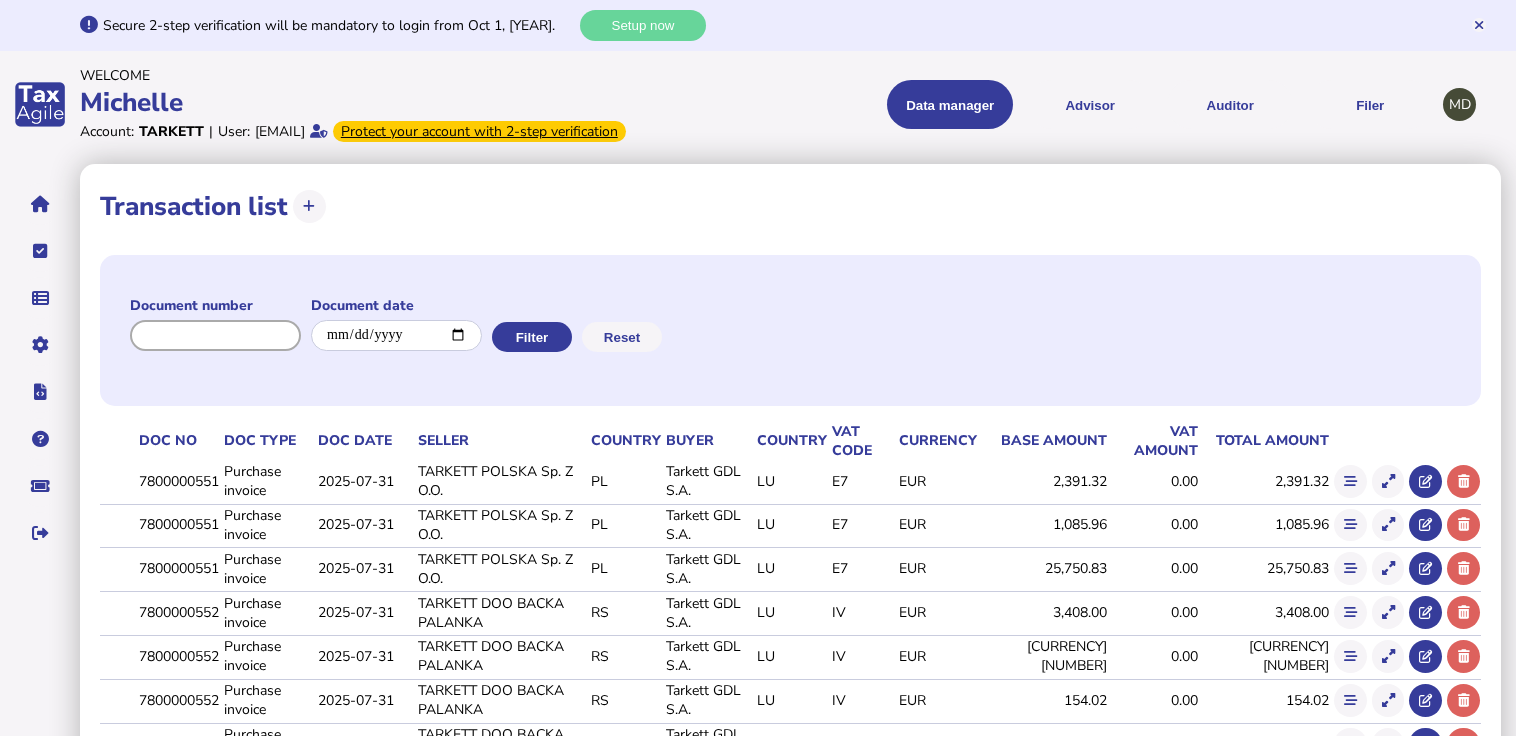 click at bounding box center [215, 335] 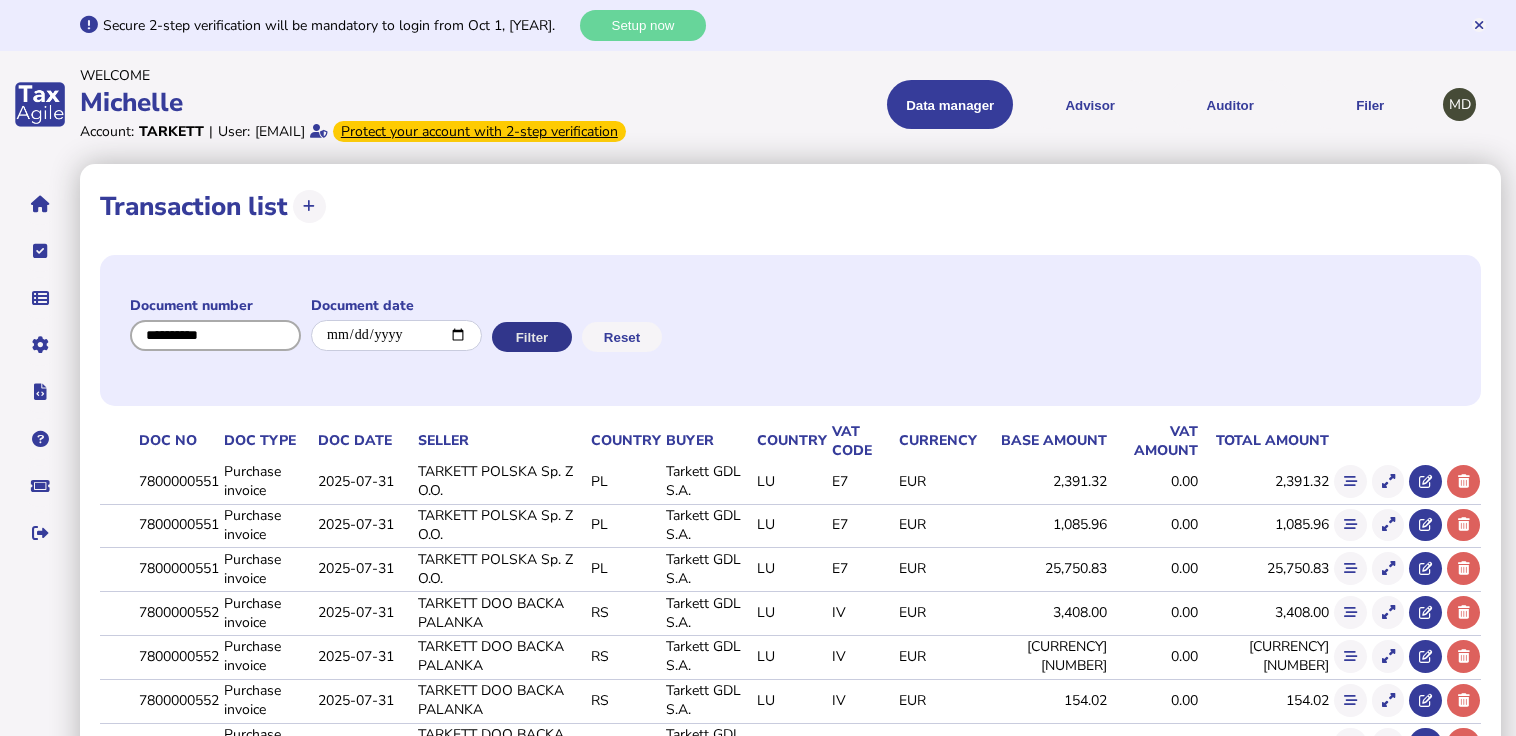 type on "**********" 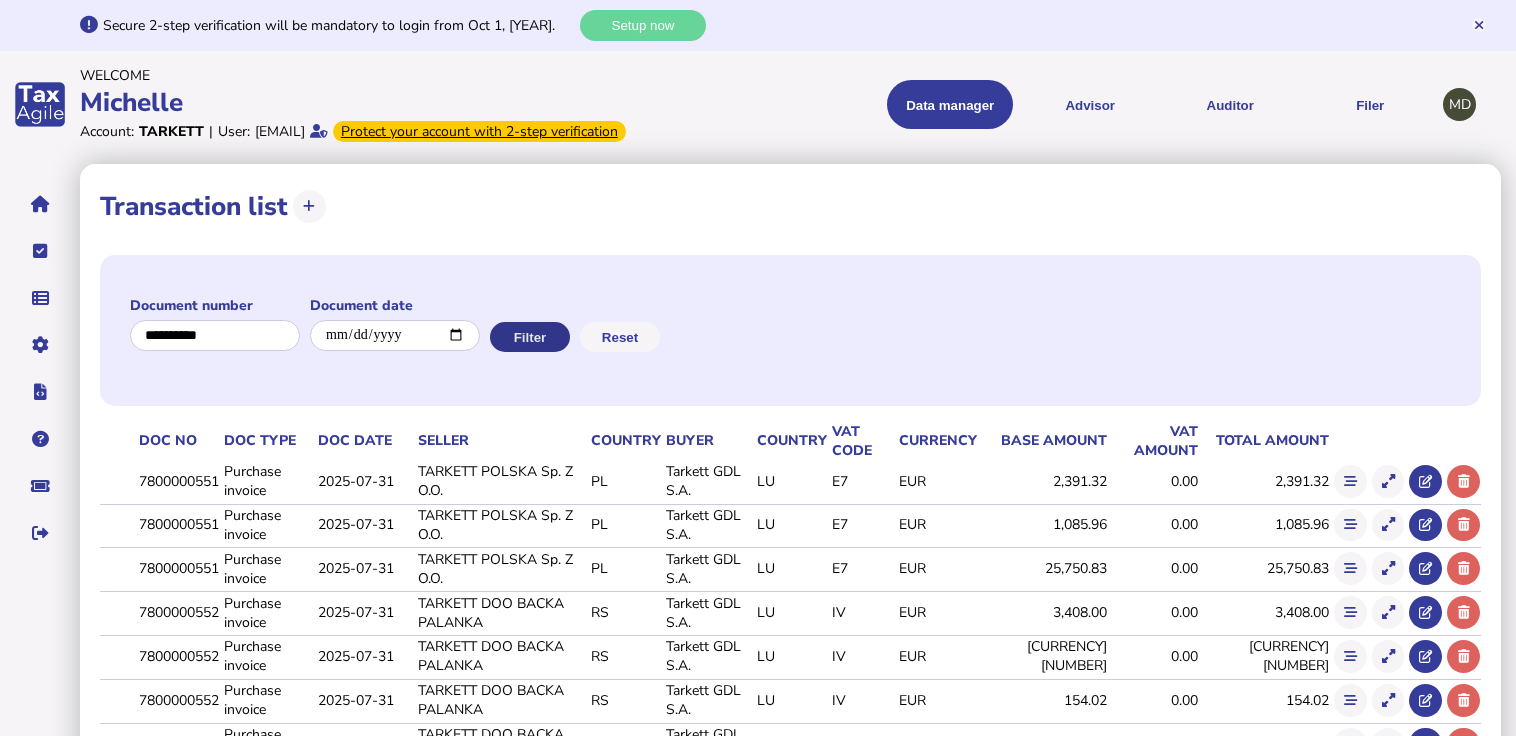 click on "Filter" 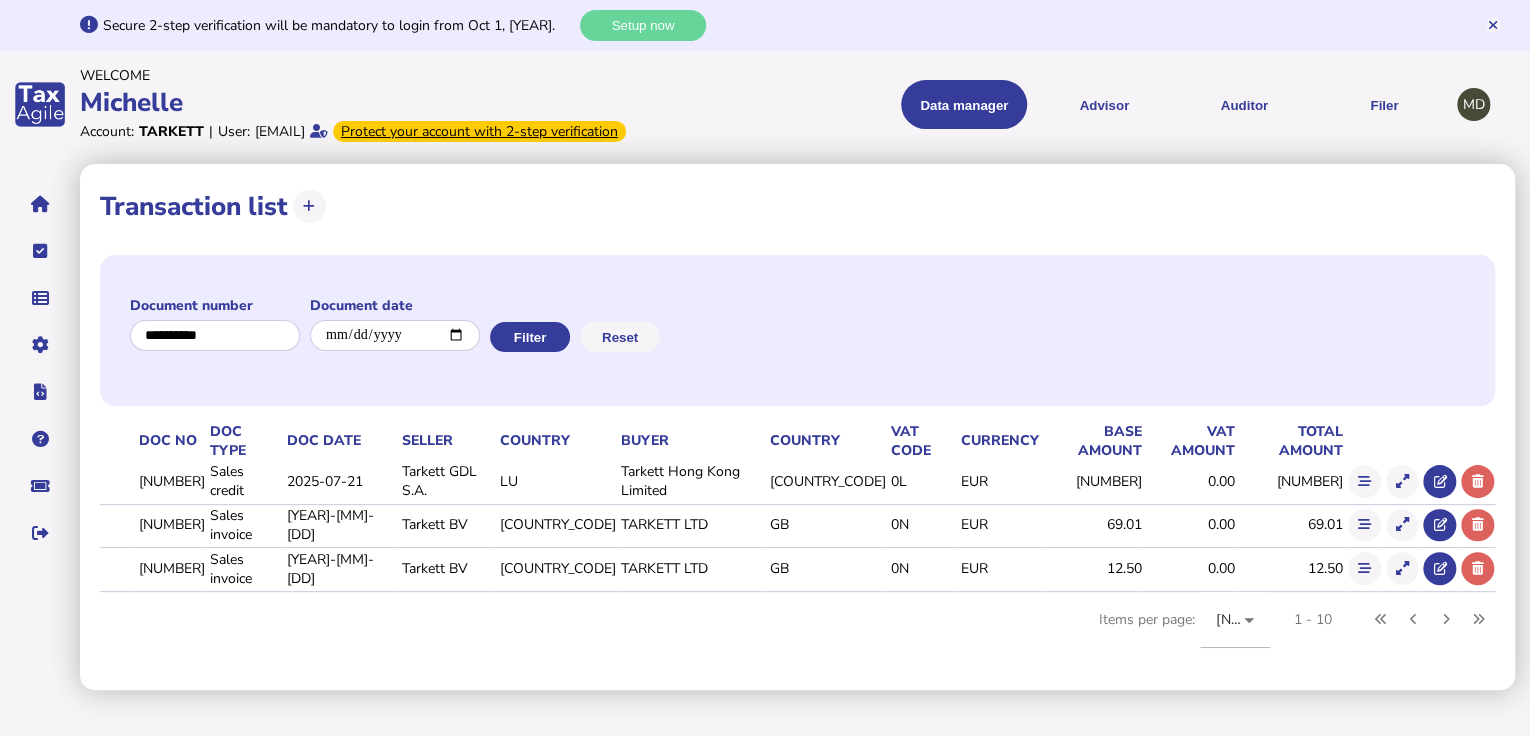 drag, startPoint x: 1402, startPoint y: 469, endPoint x: 1285, endPoint y: 625, distance: 195 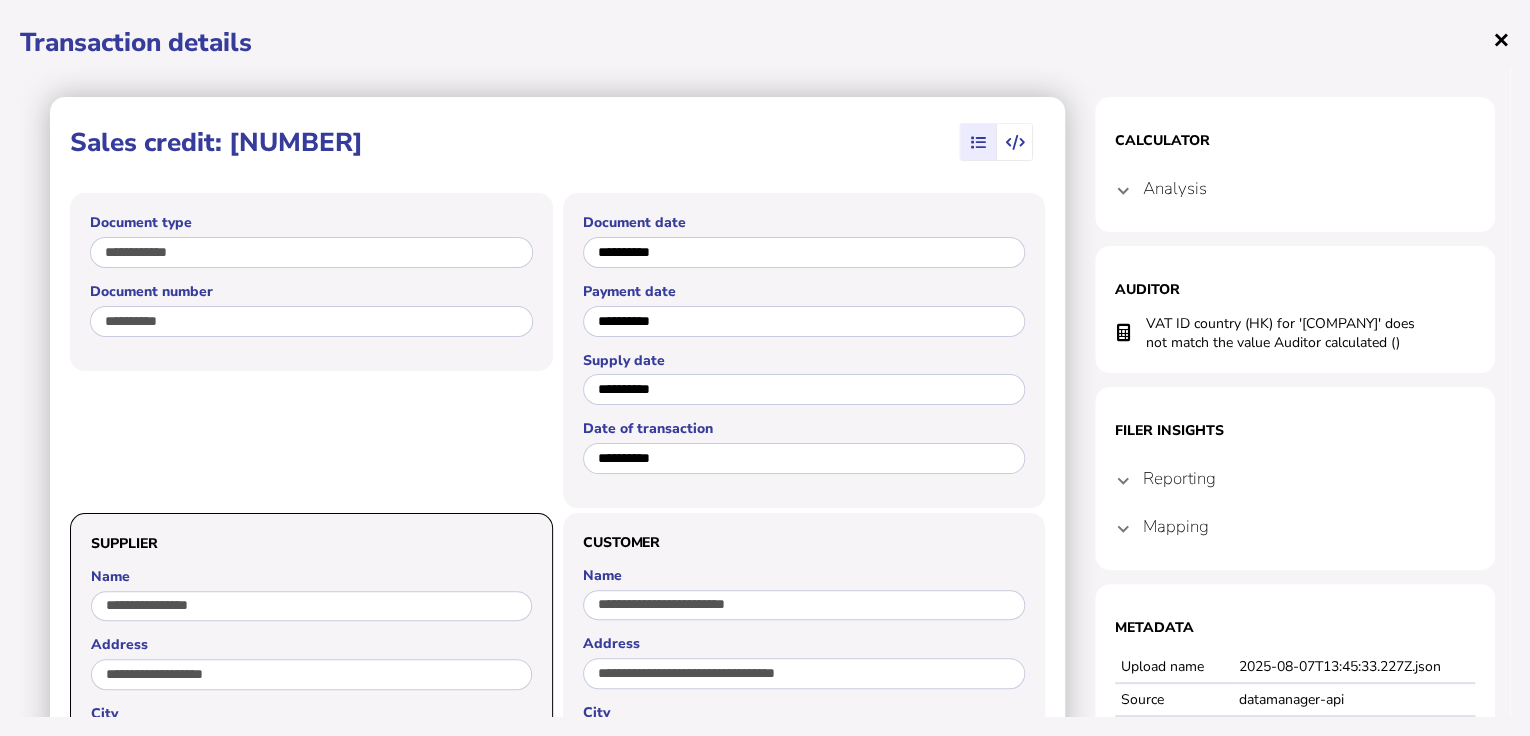 click on "×" at bounding box center (1501, 39) 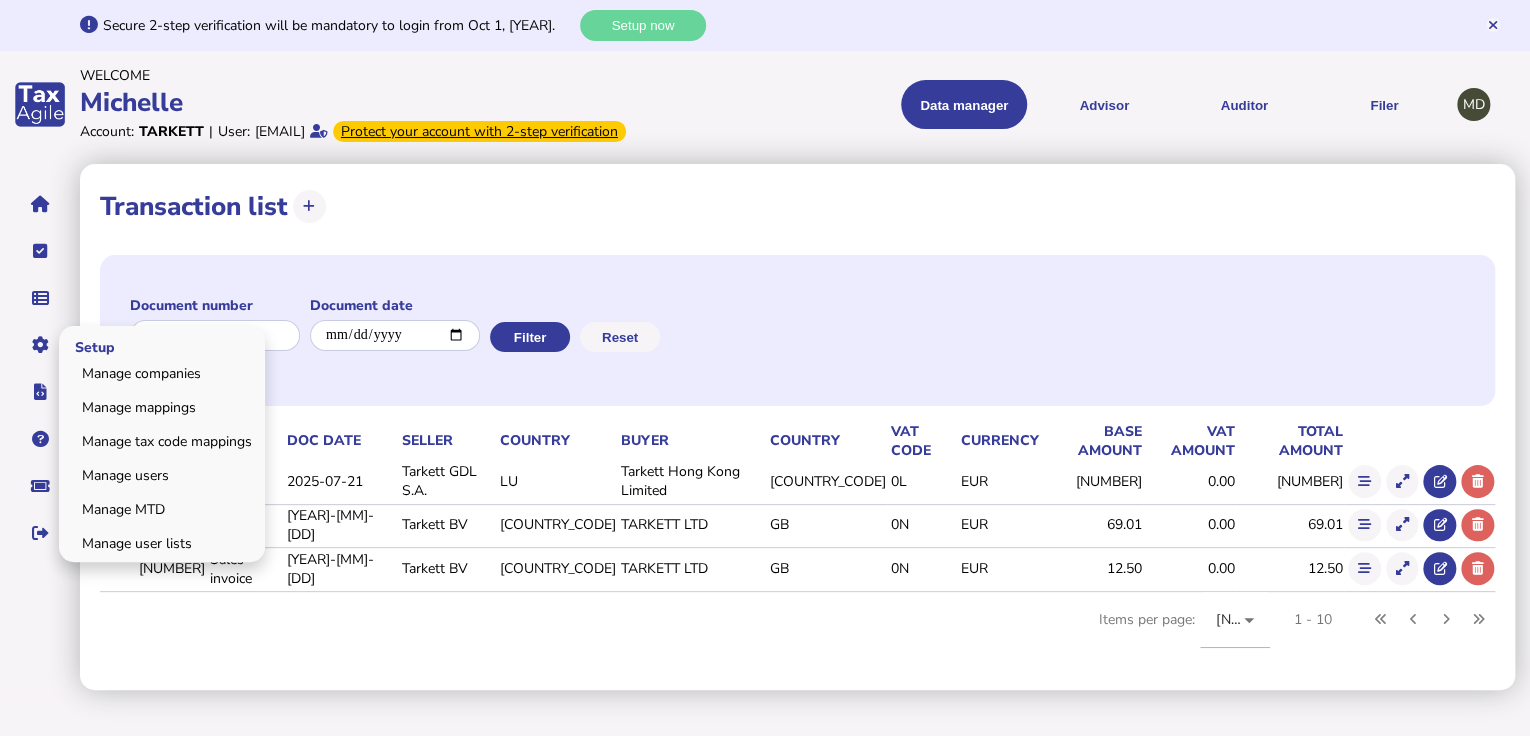 drag, startPoint x: 170, startPoint y: 443, endPoint x: 212, endPoint y: 459, distance: 44.94441 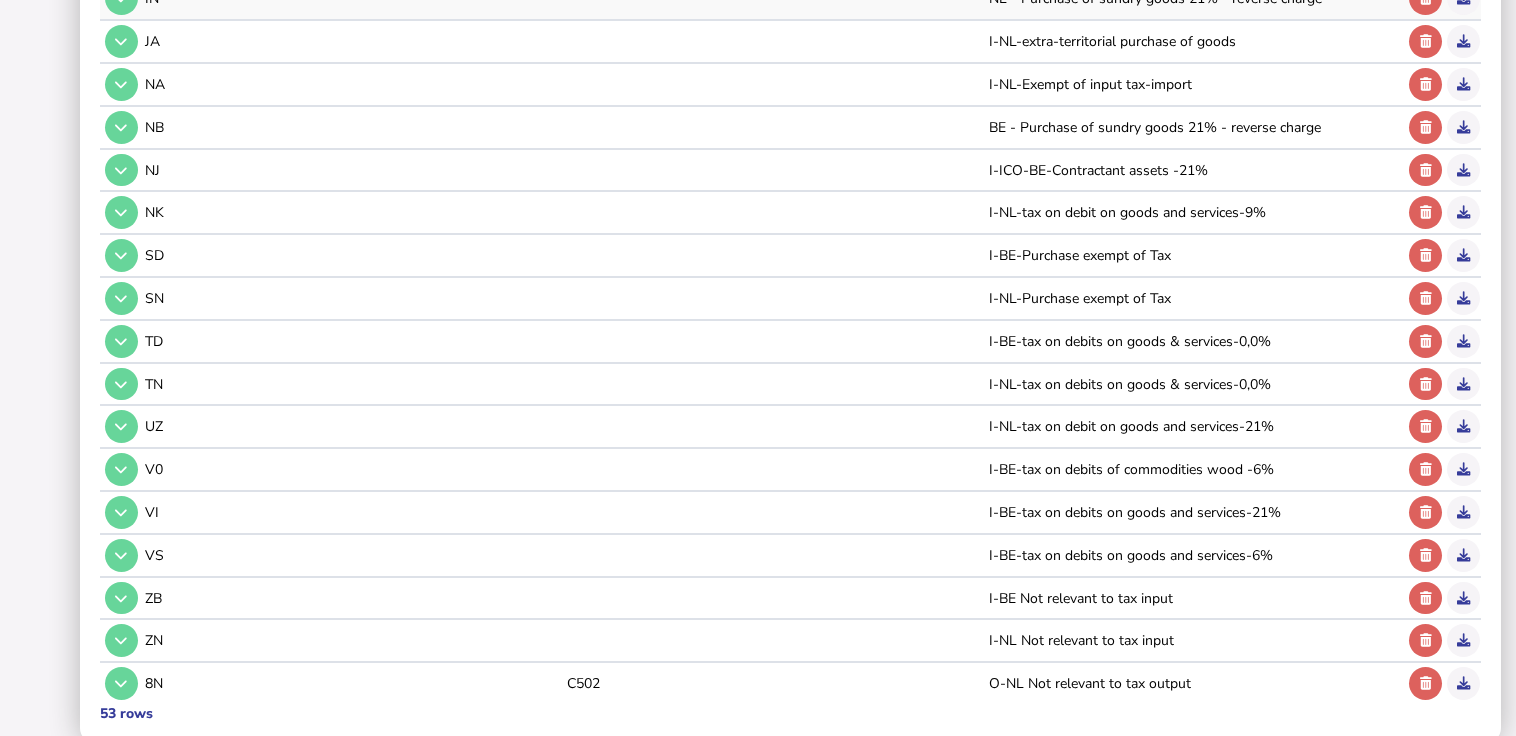 scroll, scrollTop: 1848, scrollLeft: 0, axis: vertical 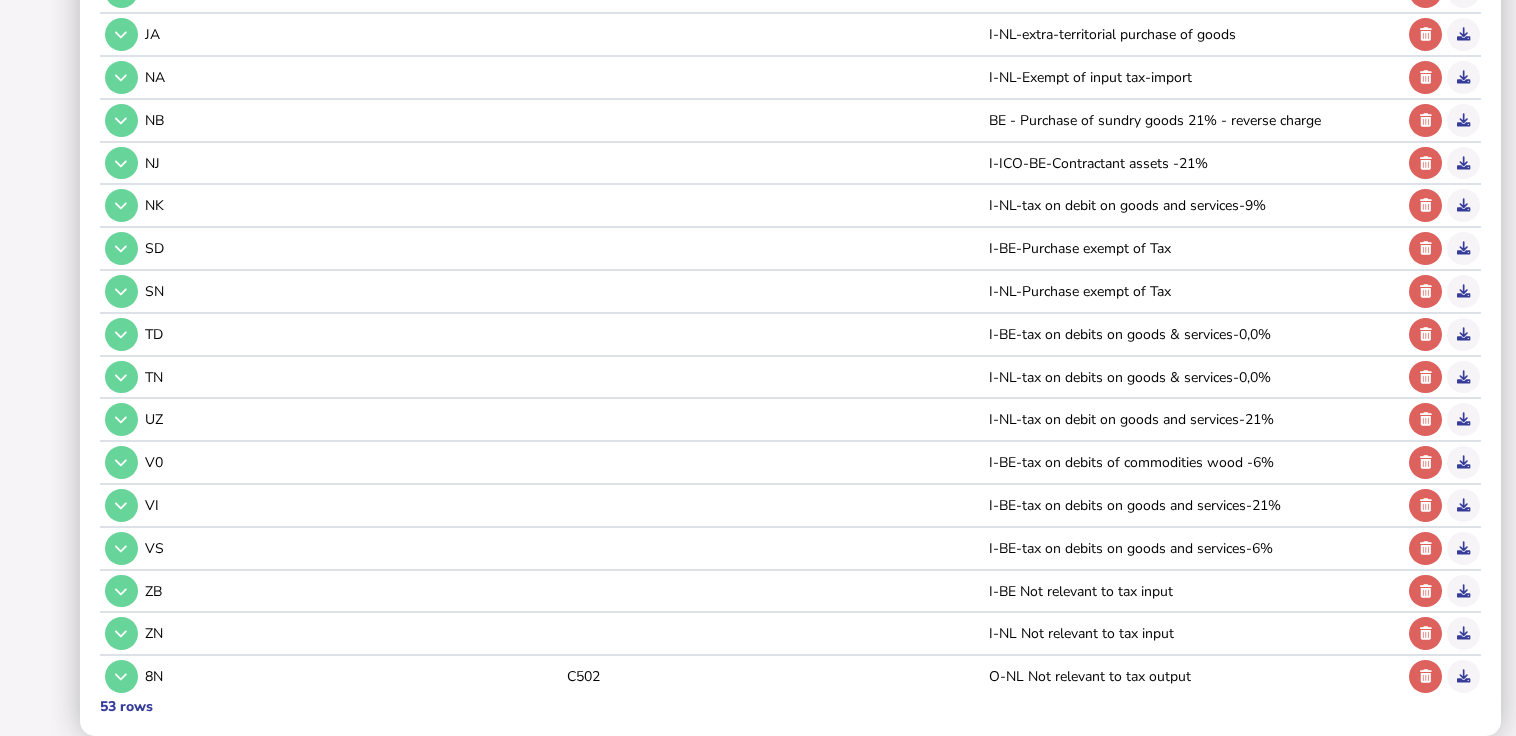 click on "53 rows" 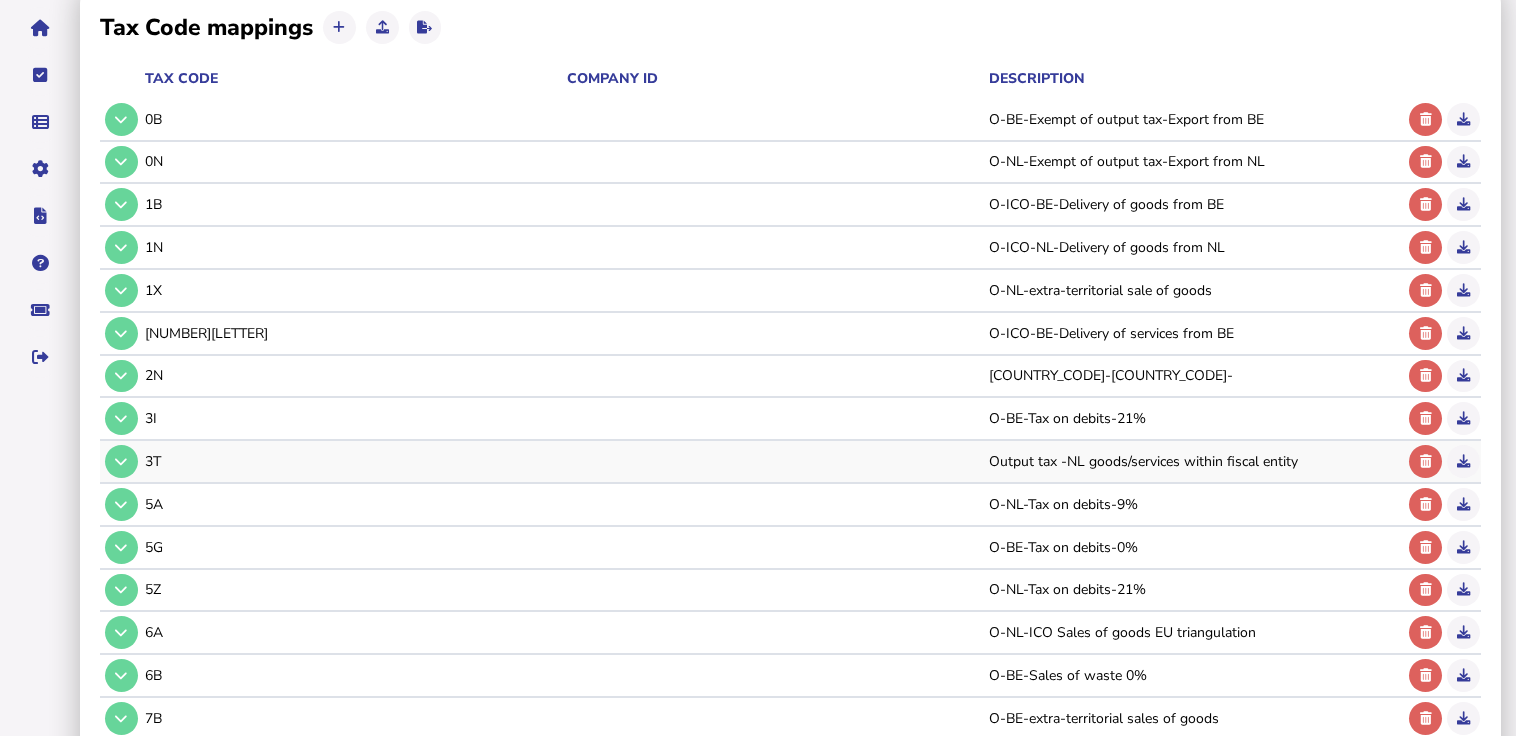 scroll, scrollTop: 0, scrollLeft: 0, axis: both 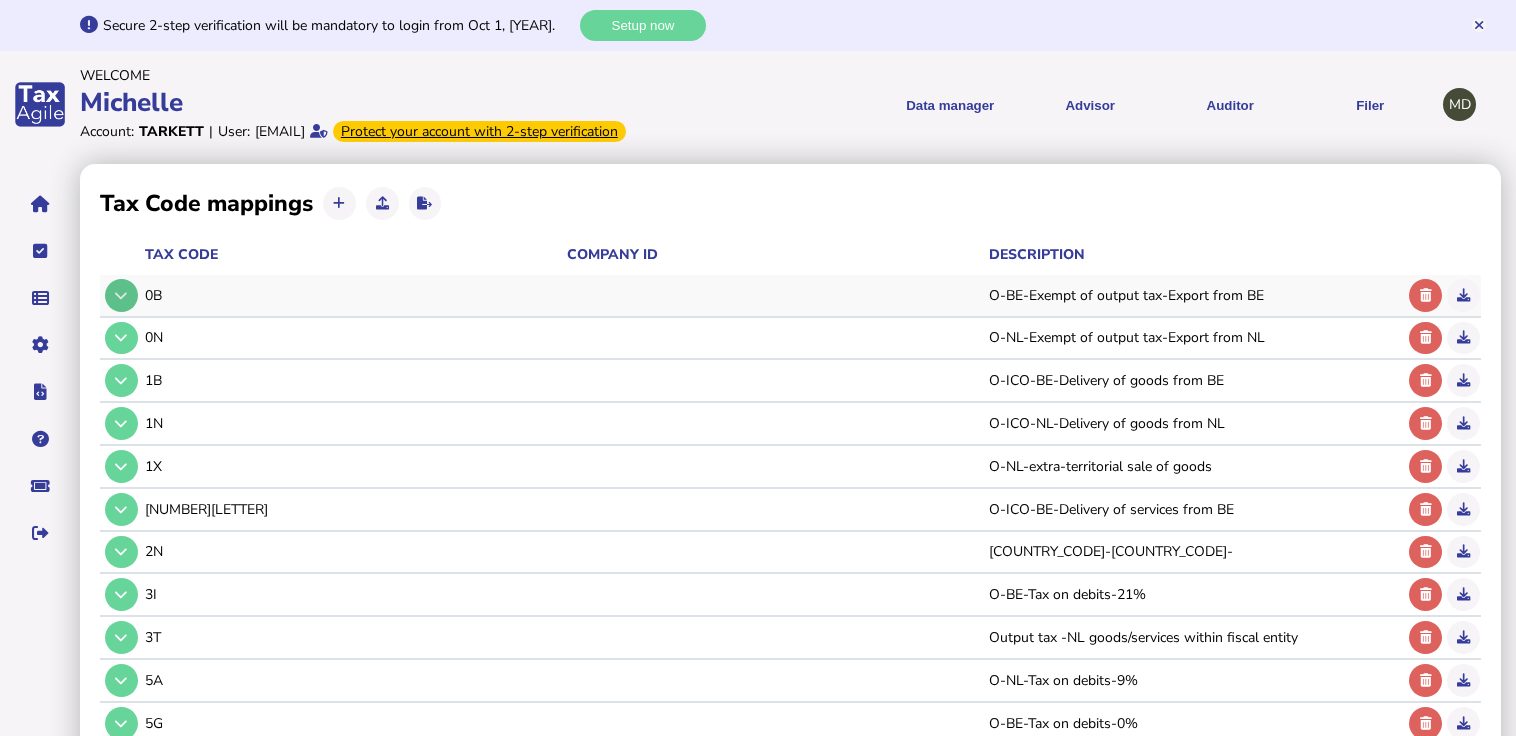 click at bounding box center [121, 295] 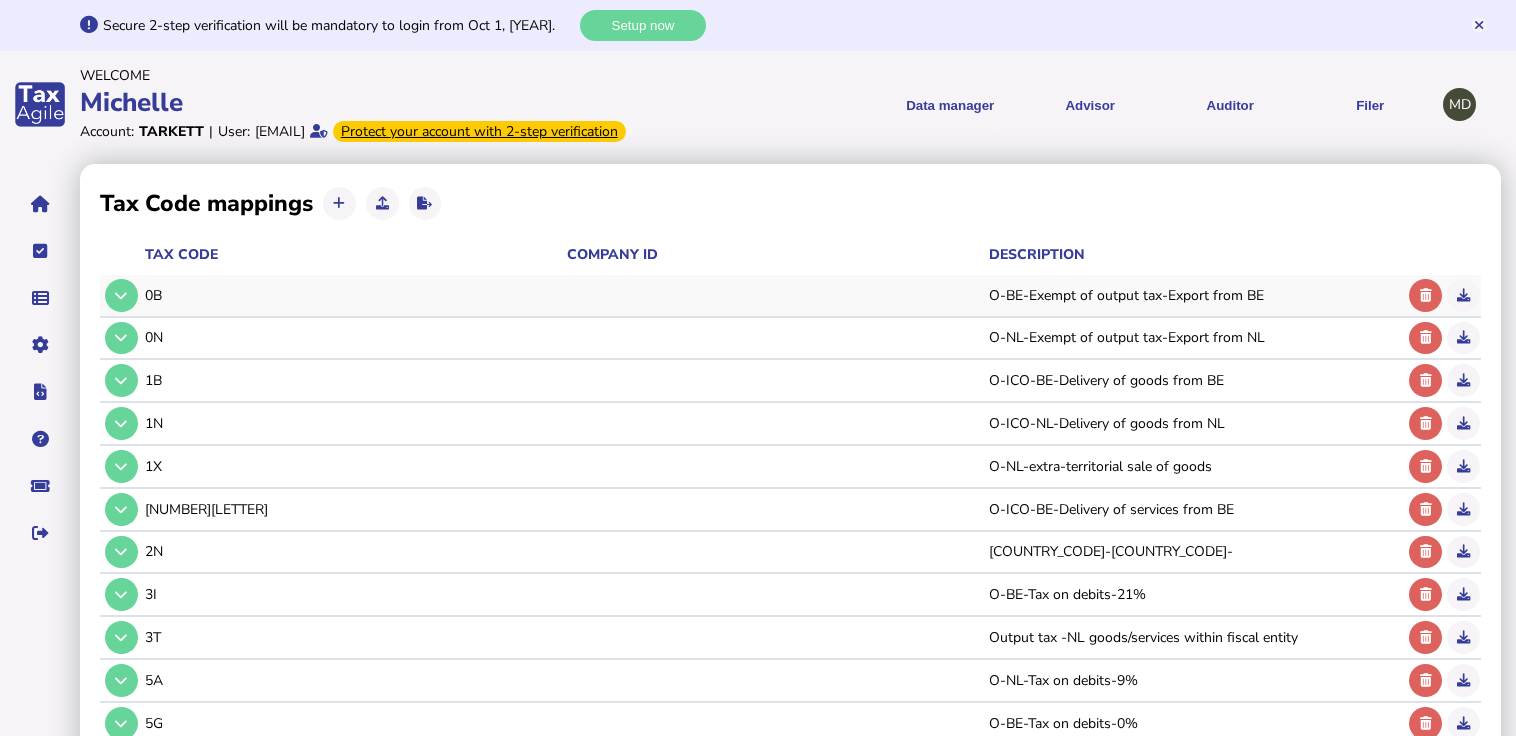 select on "**" 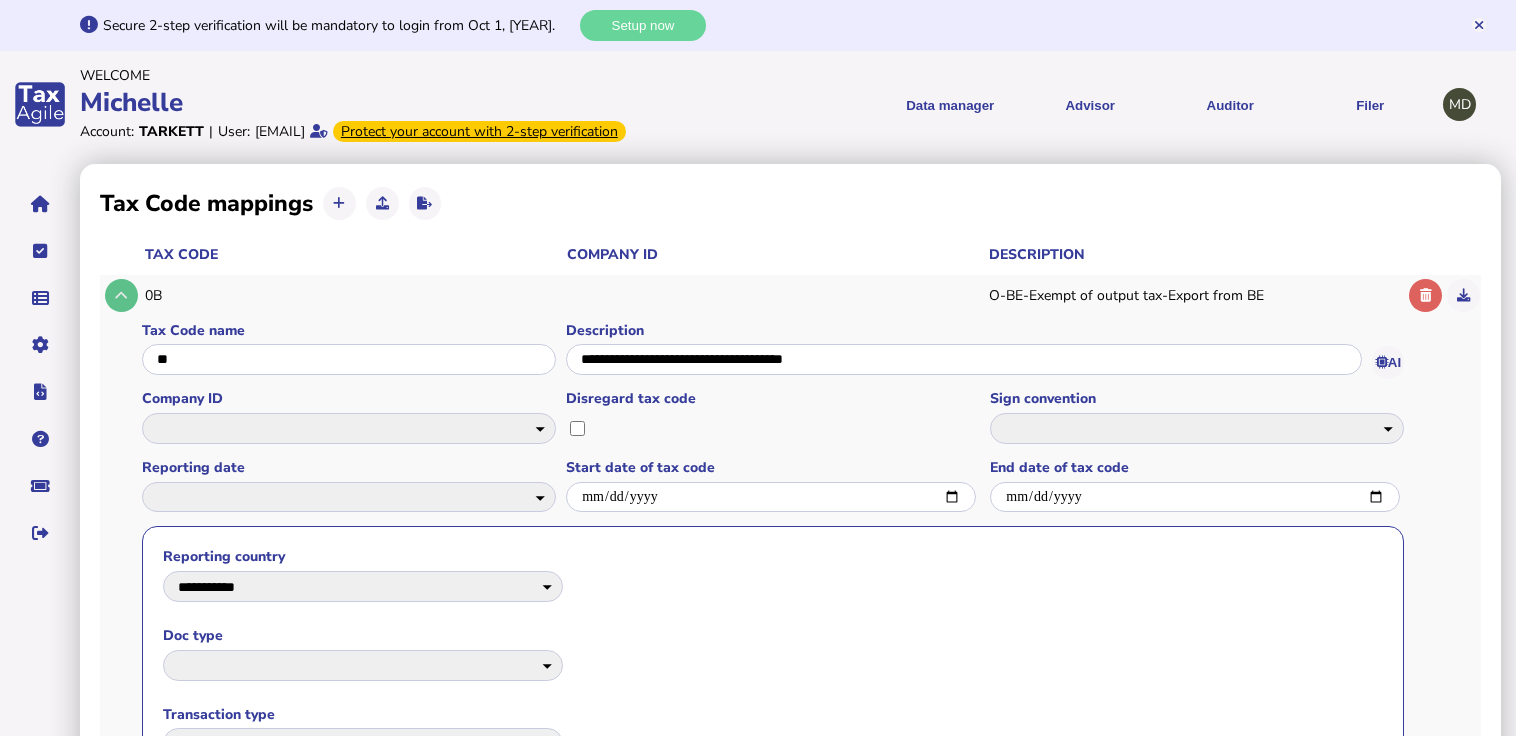click at bounding box center [121, 295] 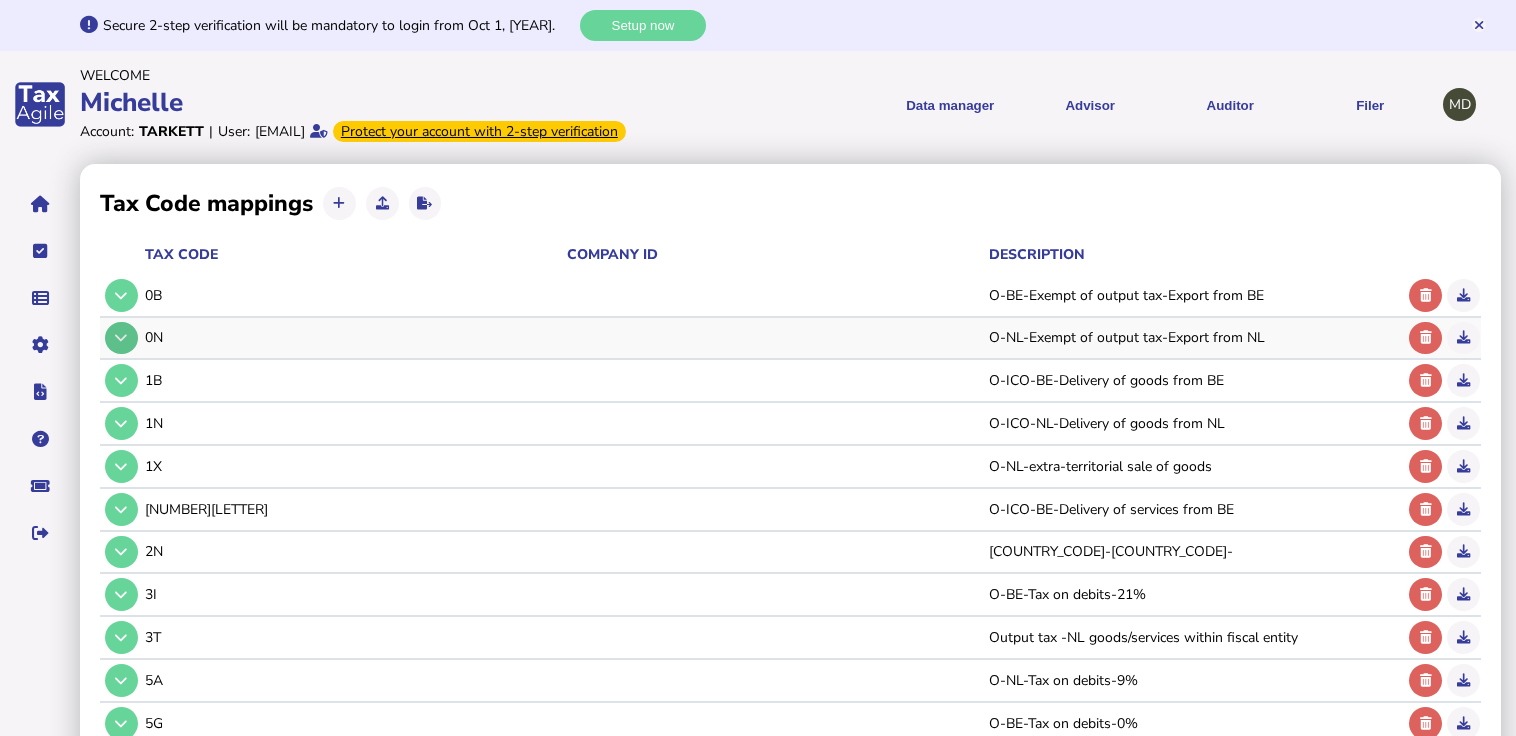 click at bounding box center (121, 337) 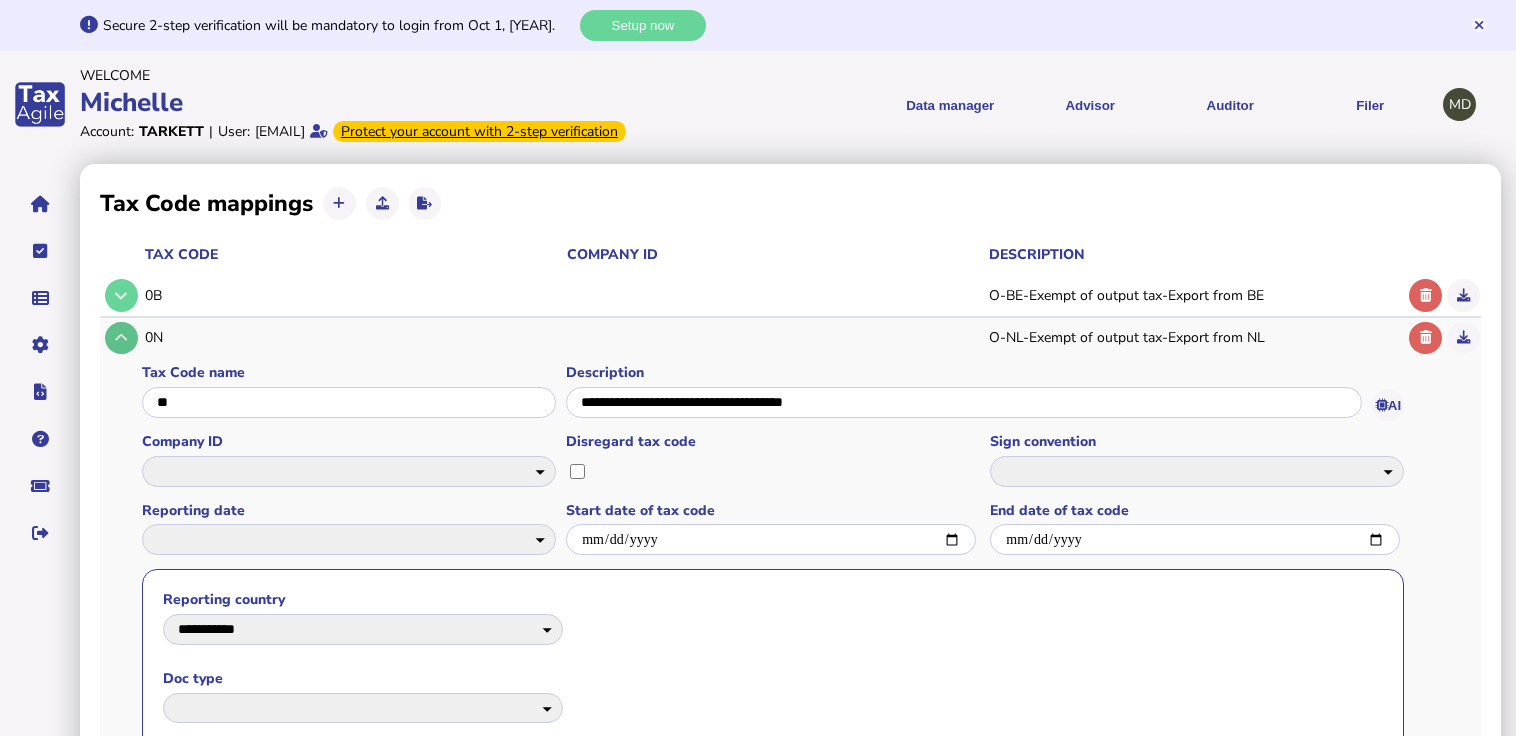 click at bounding box center (121, 337) 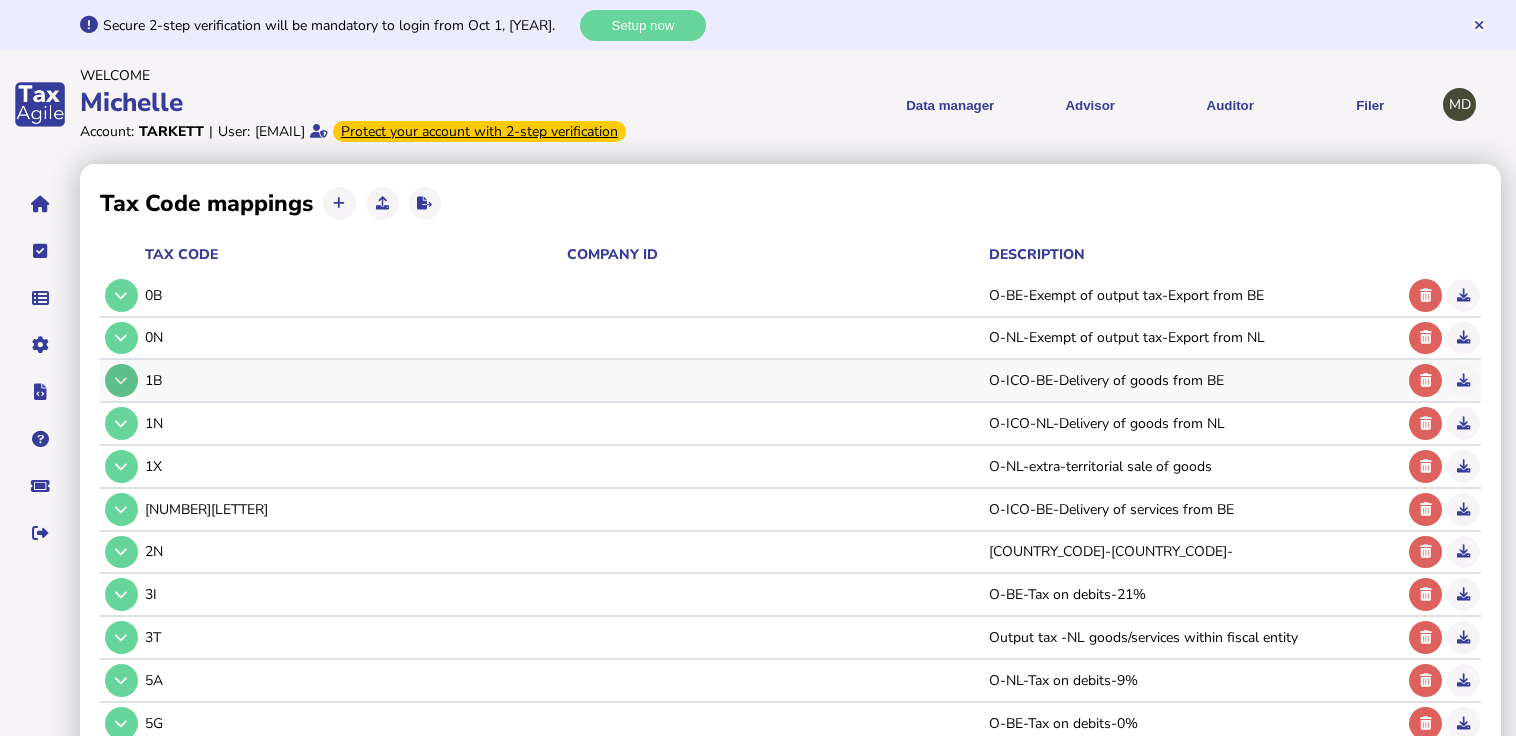 click at bounding box center (121, 380) 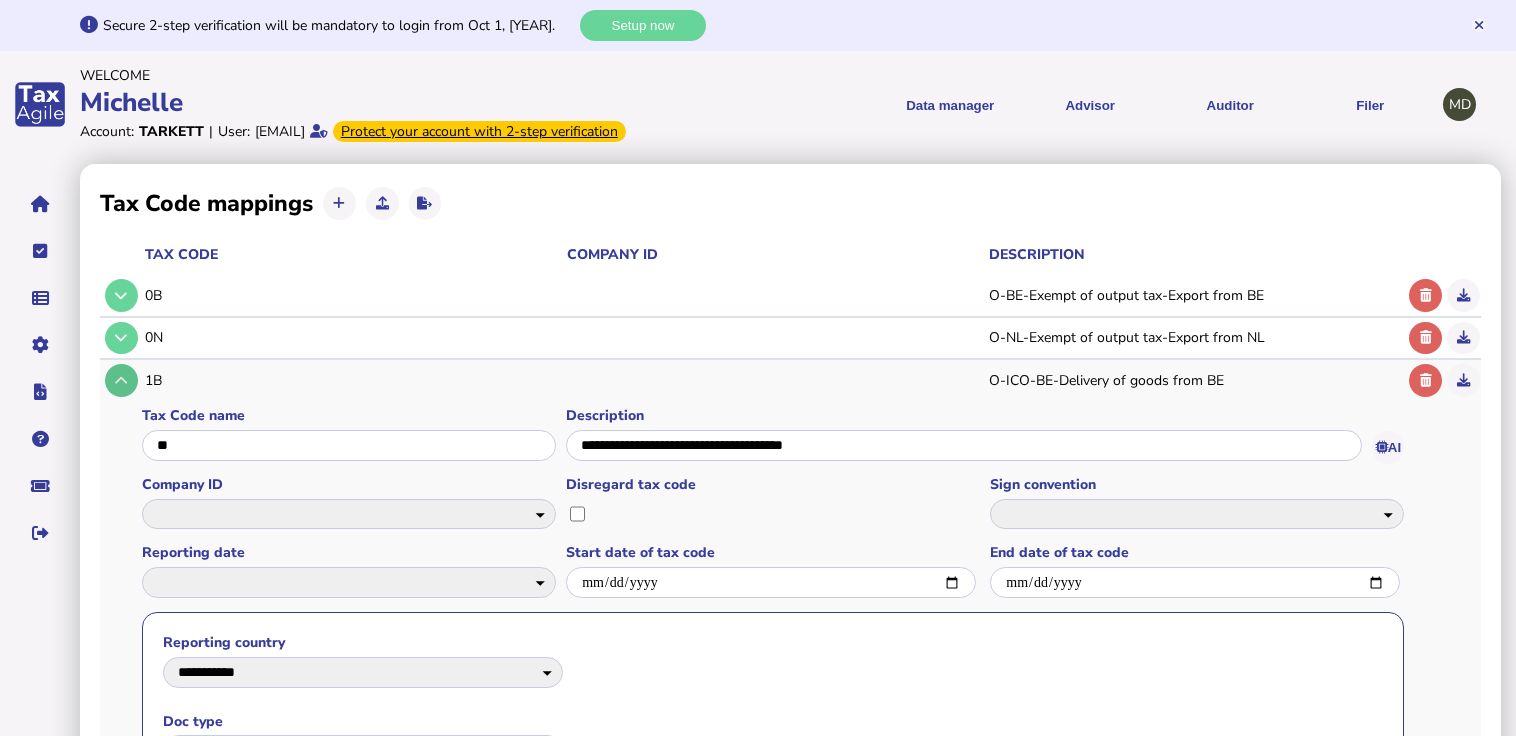 type on "**" 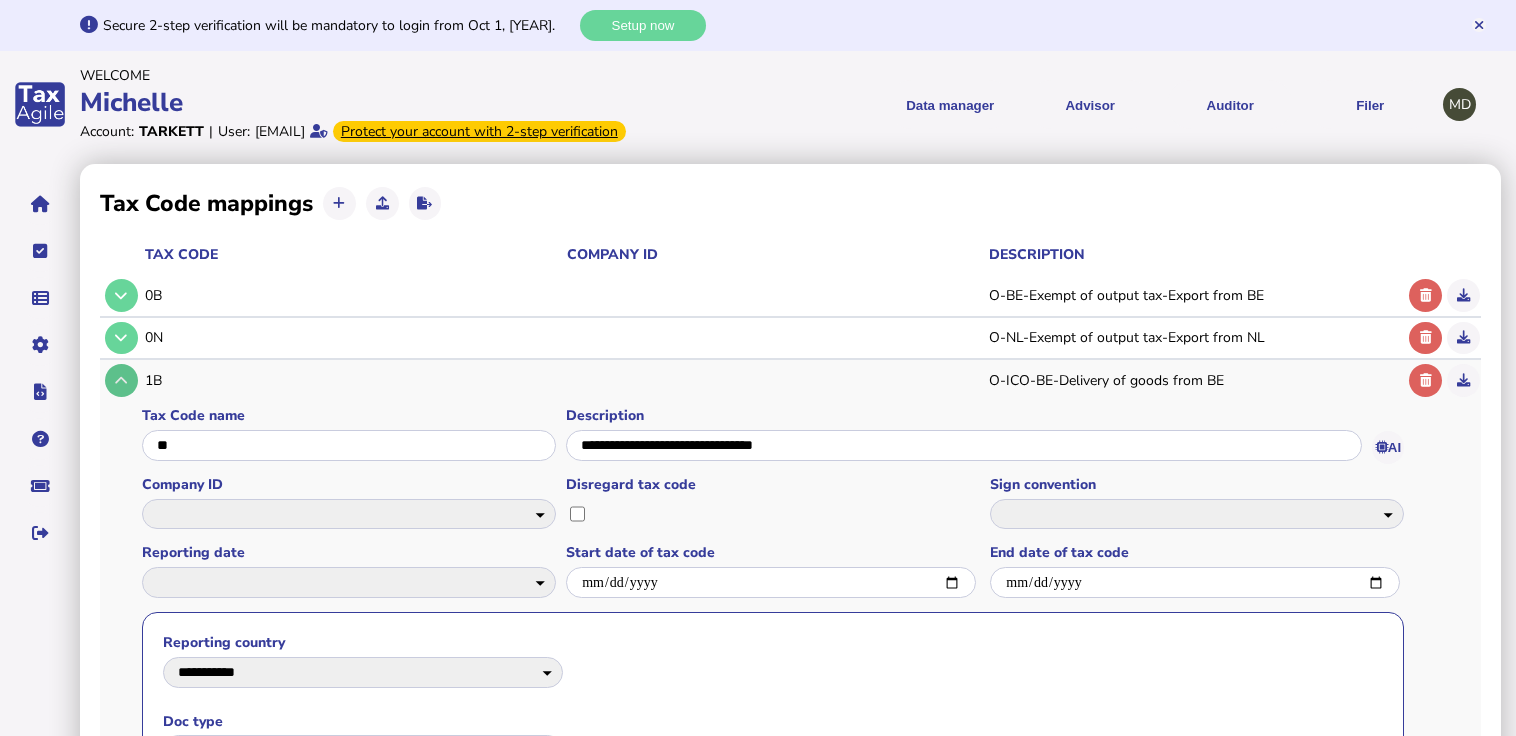 select 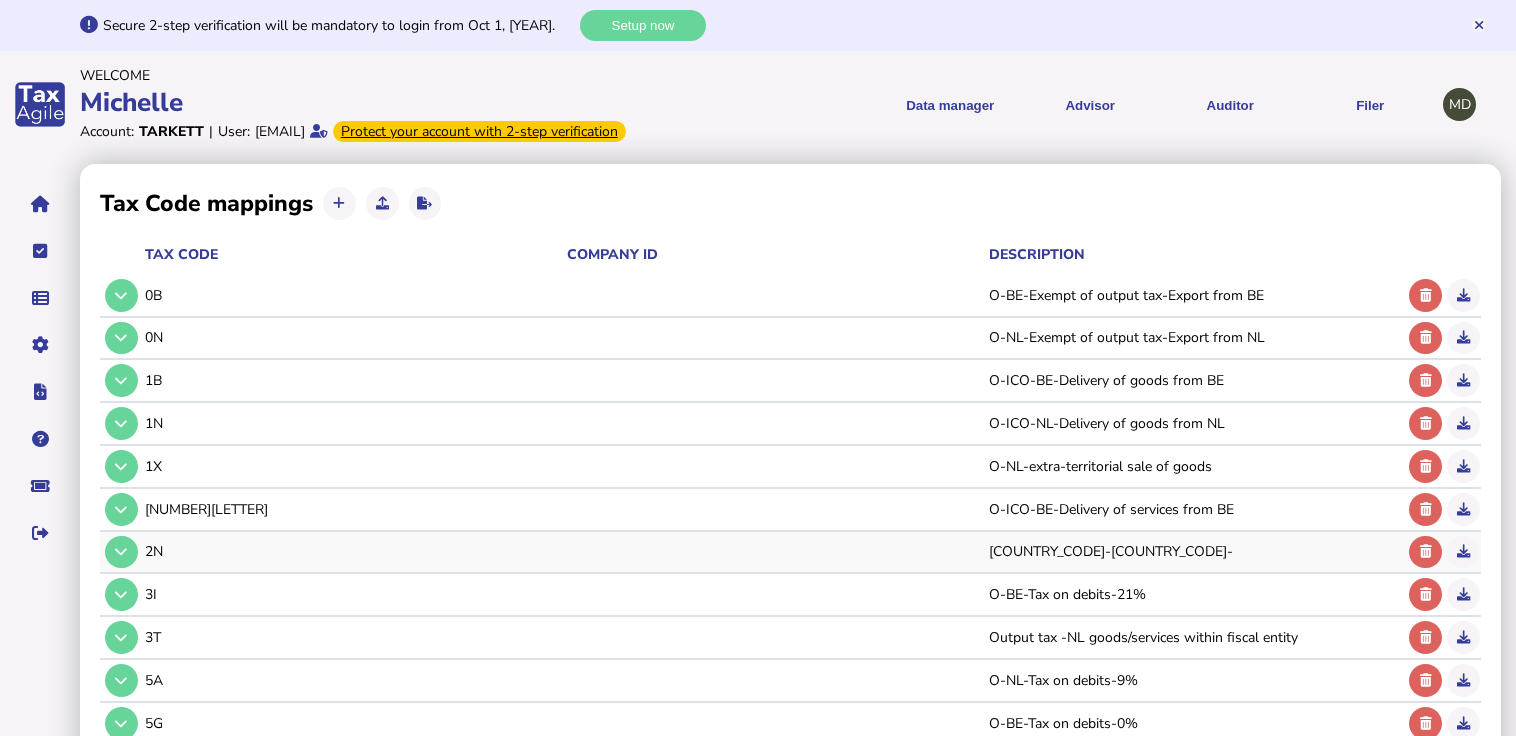 drag, startPoint x: 784, startPoint y: 552, endPoint x: 740, endPoint y: 565, distance: 45.88028 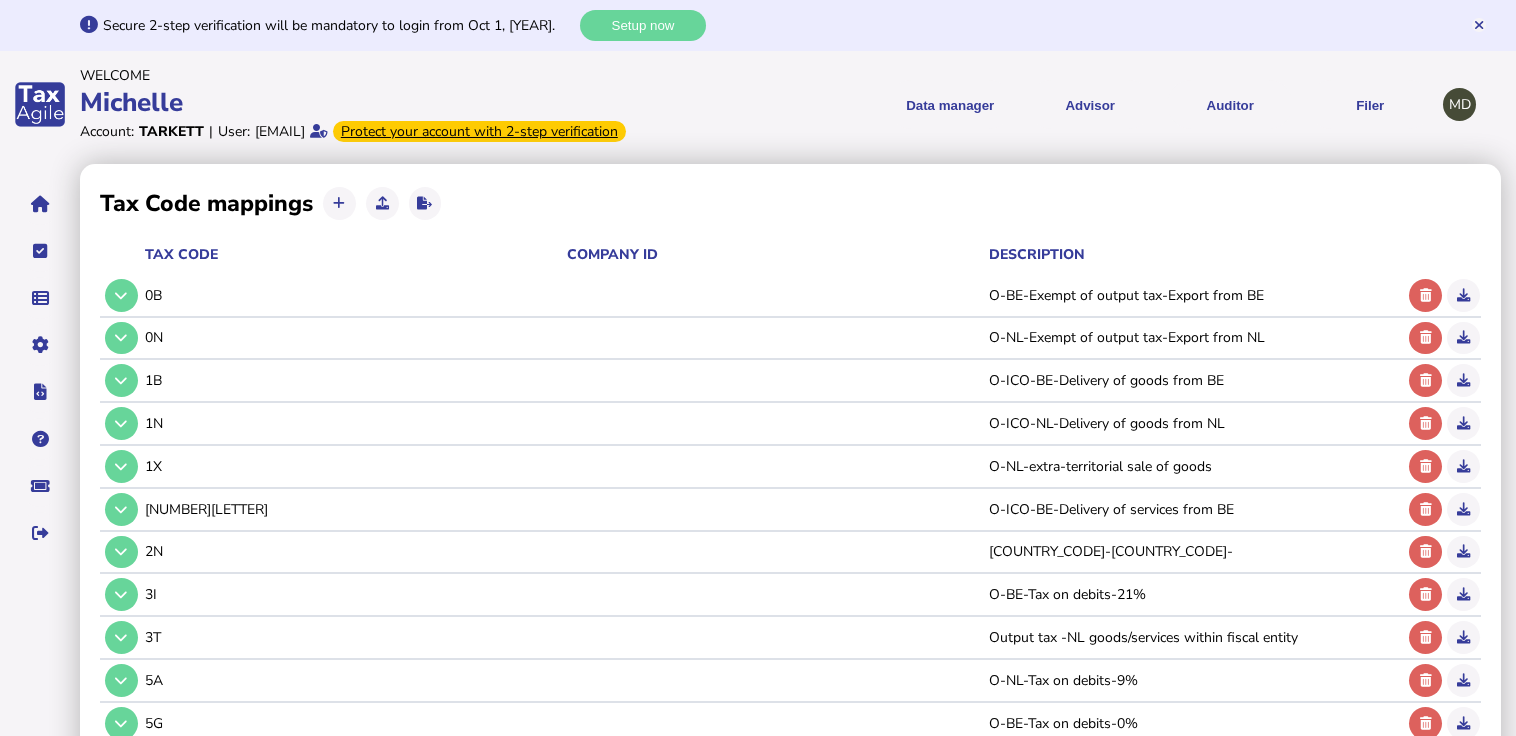 drag, startPoint x: 740, startPoint y: 565, endPoint x: 633, endPoint y: 155, distance: 423.73224 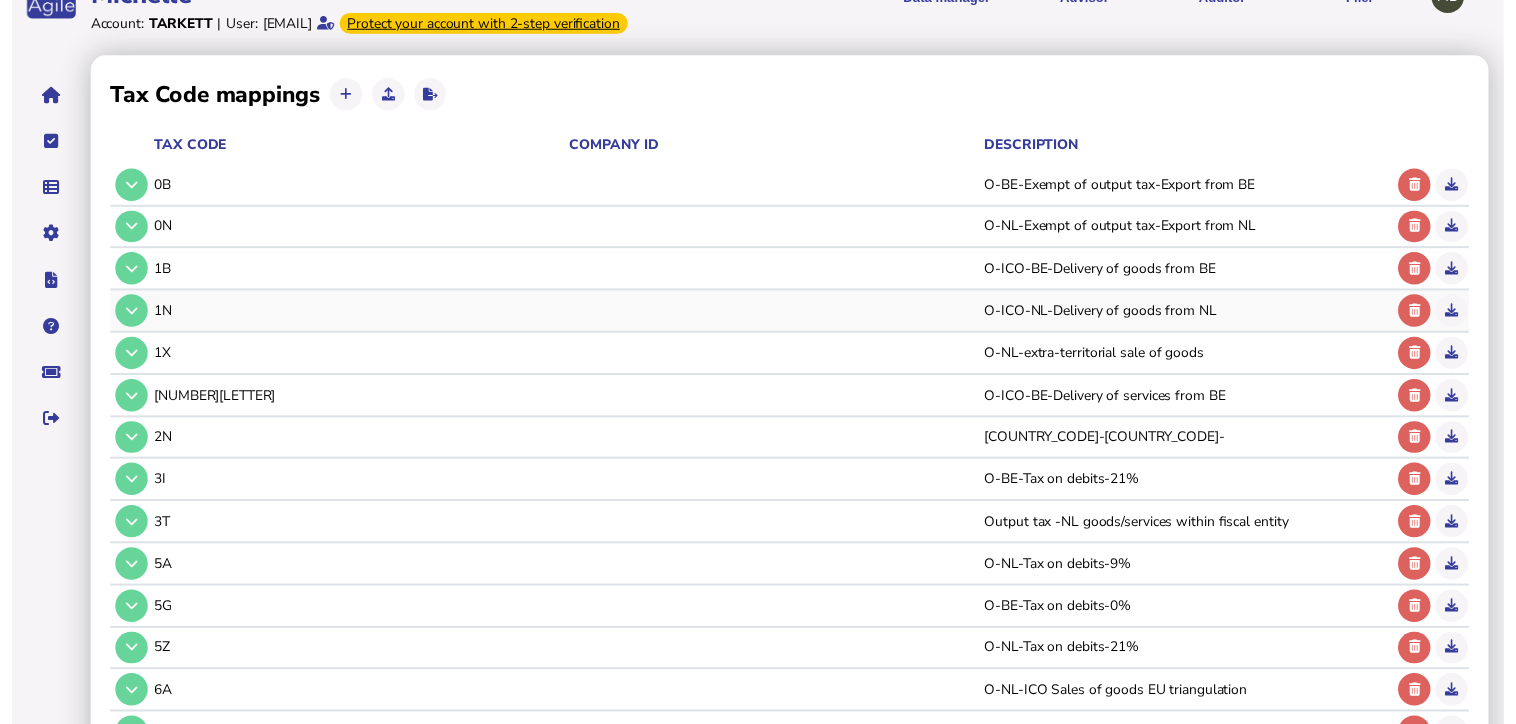 scroll, scrollTop: 0, scrollLeft: 0, axis: both 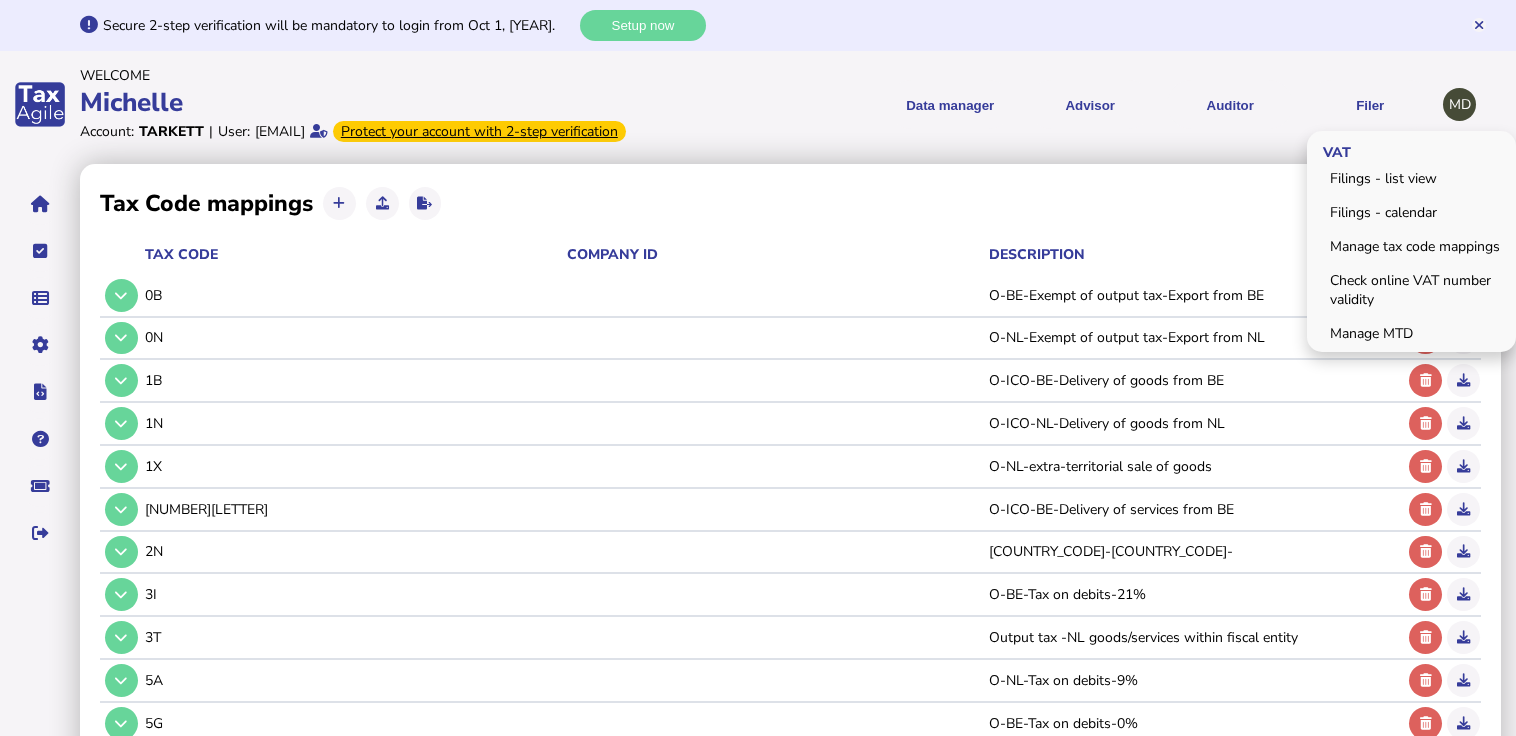 drag, startPoint x: 1374, startPoint y: 112, endPoint x: 1377, endPoint y: 131, distance: 19.235384 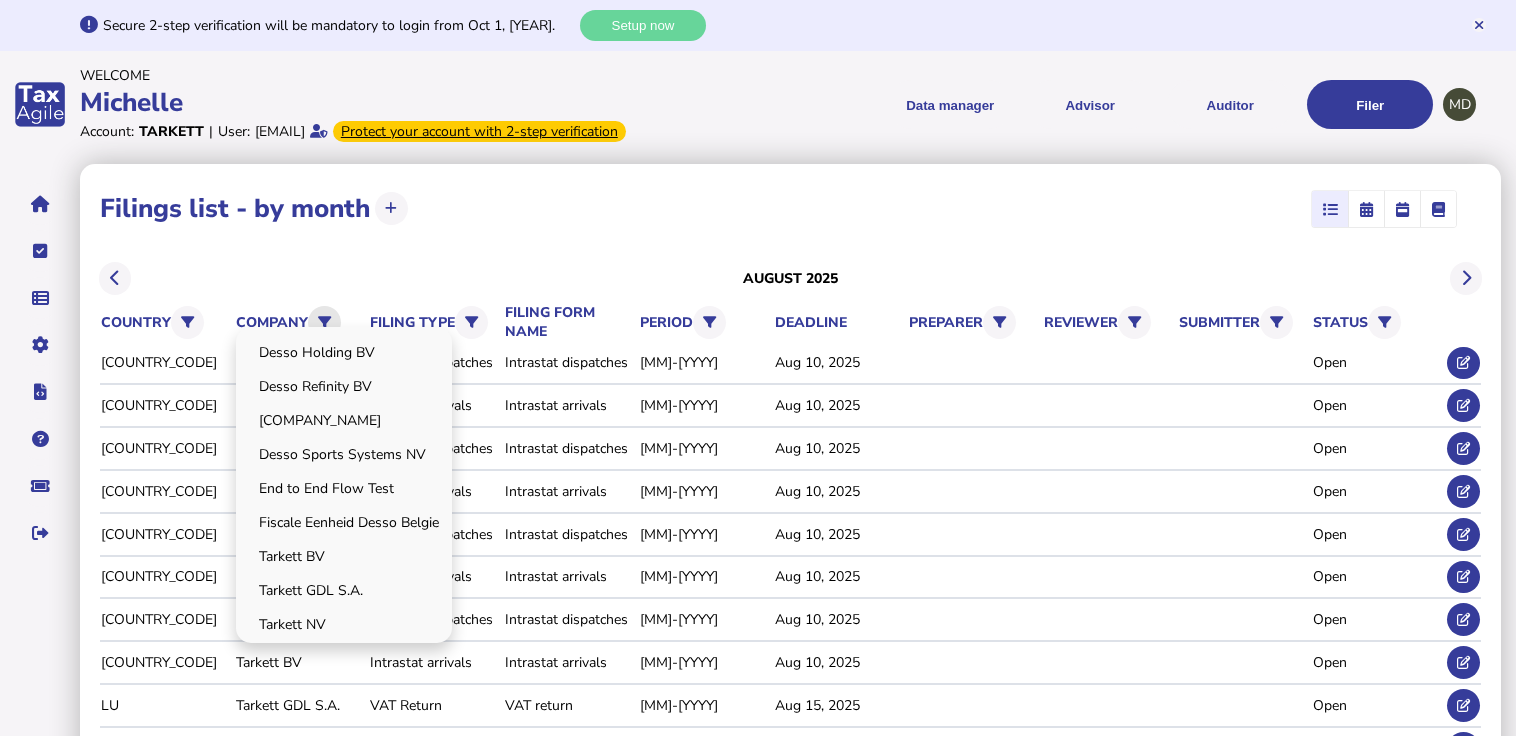 click 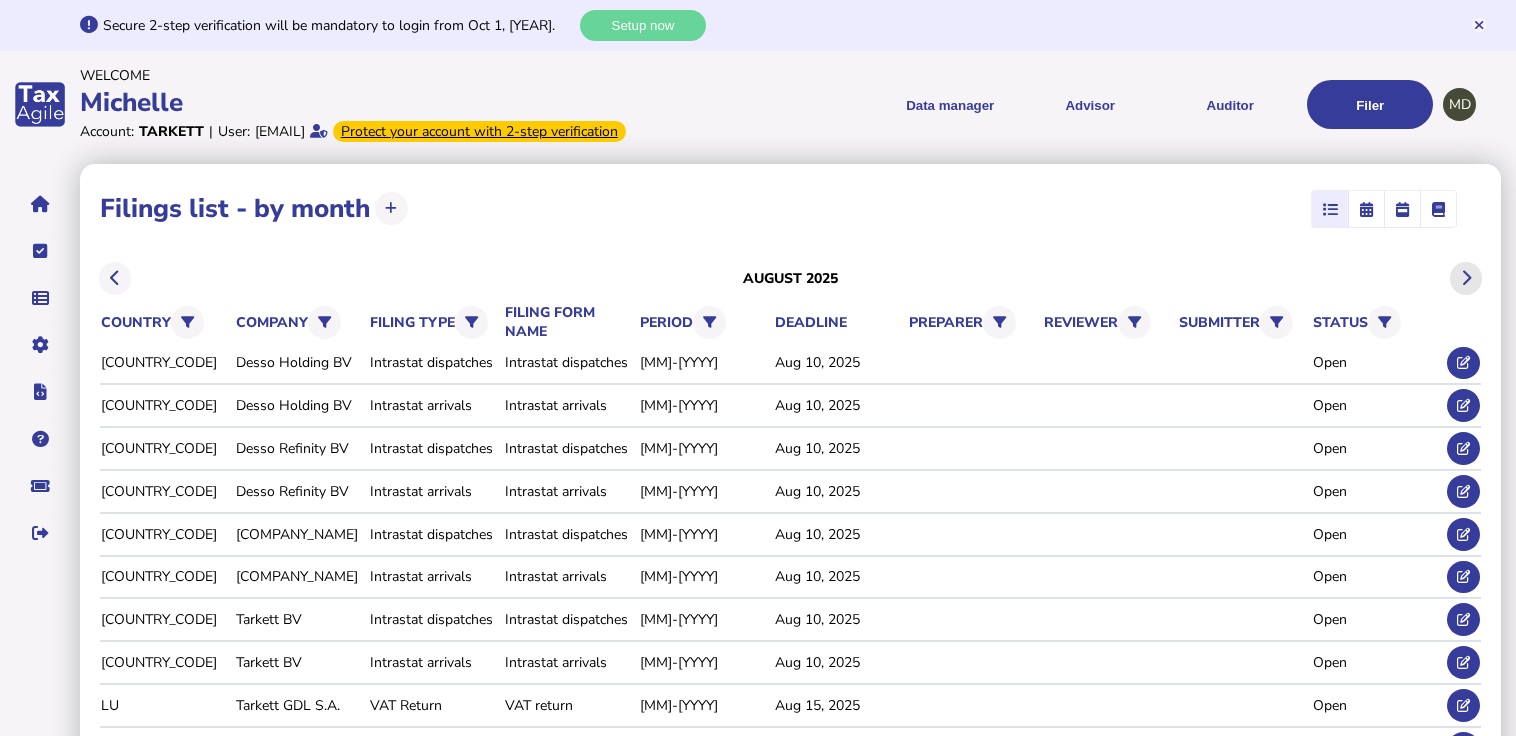 click 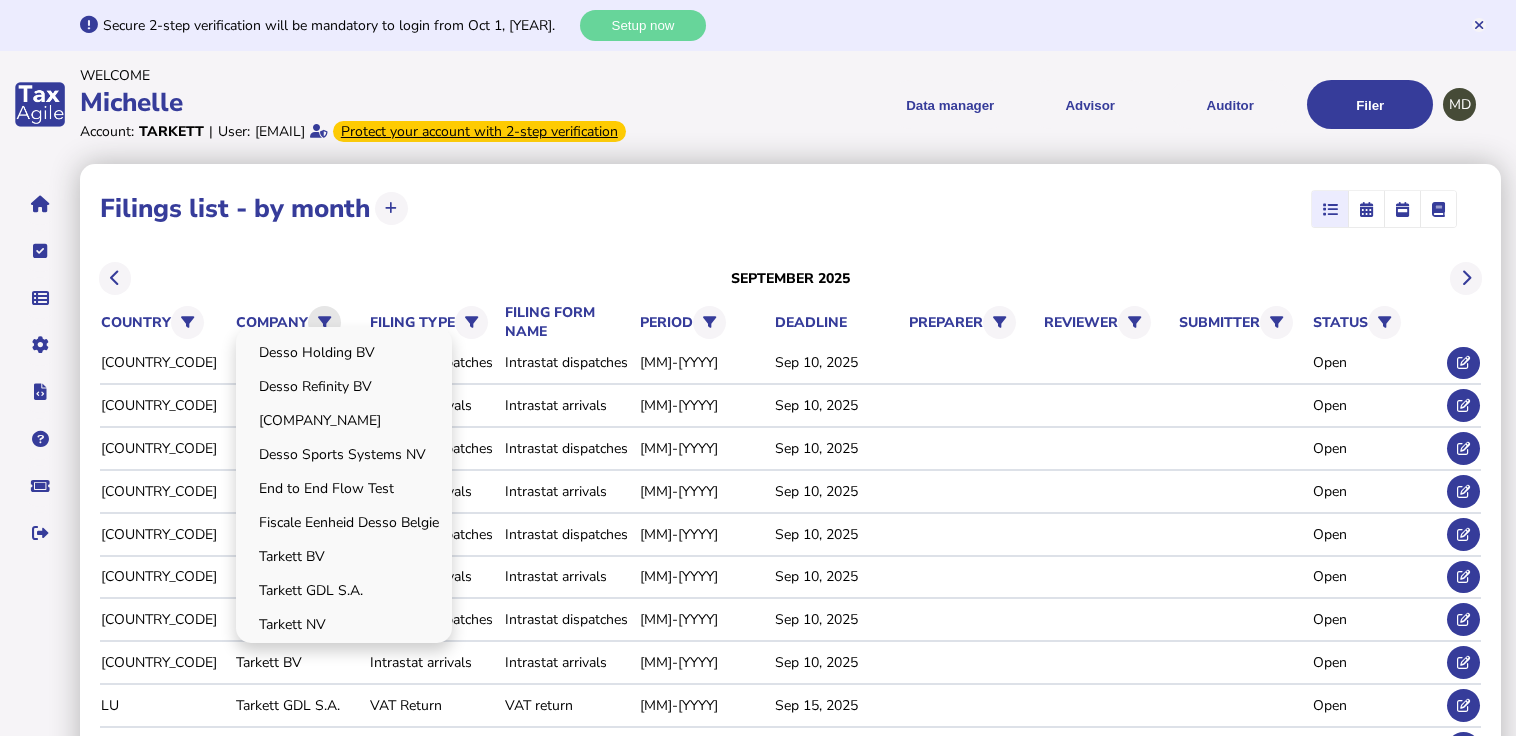 click 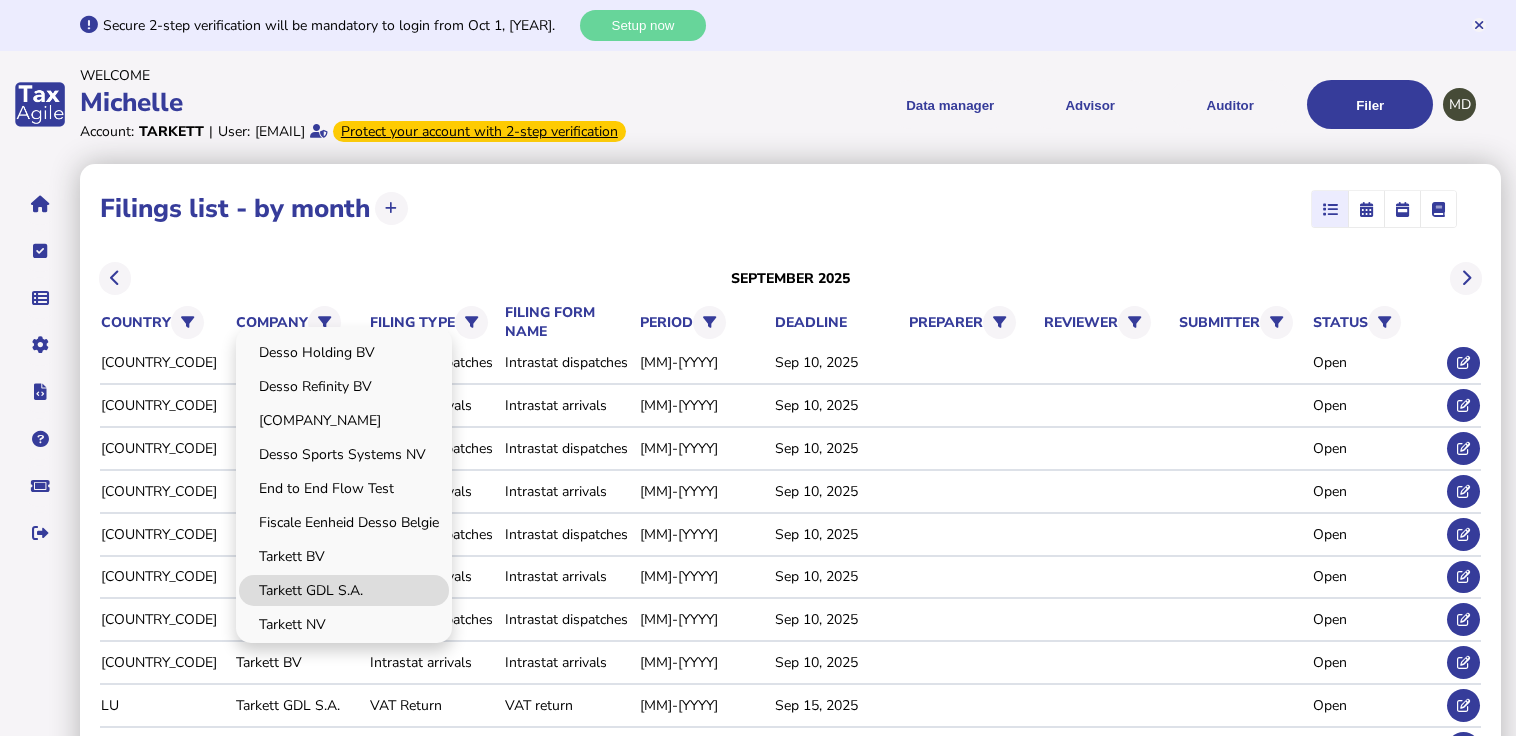 click on "Tarkett GDL S.A." 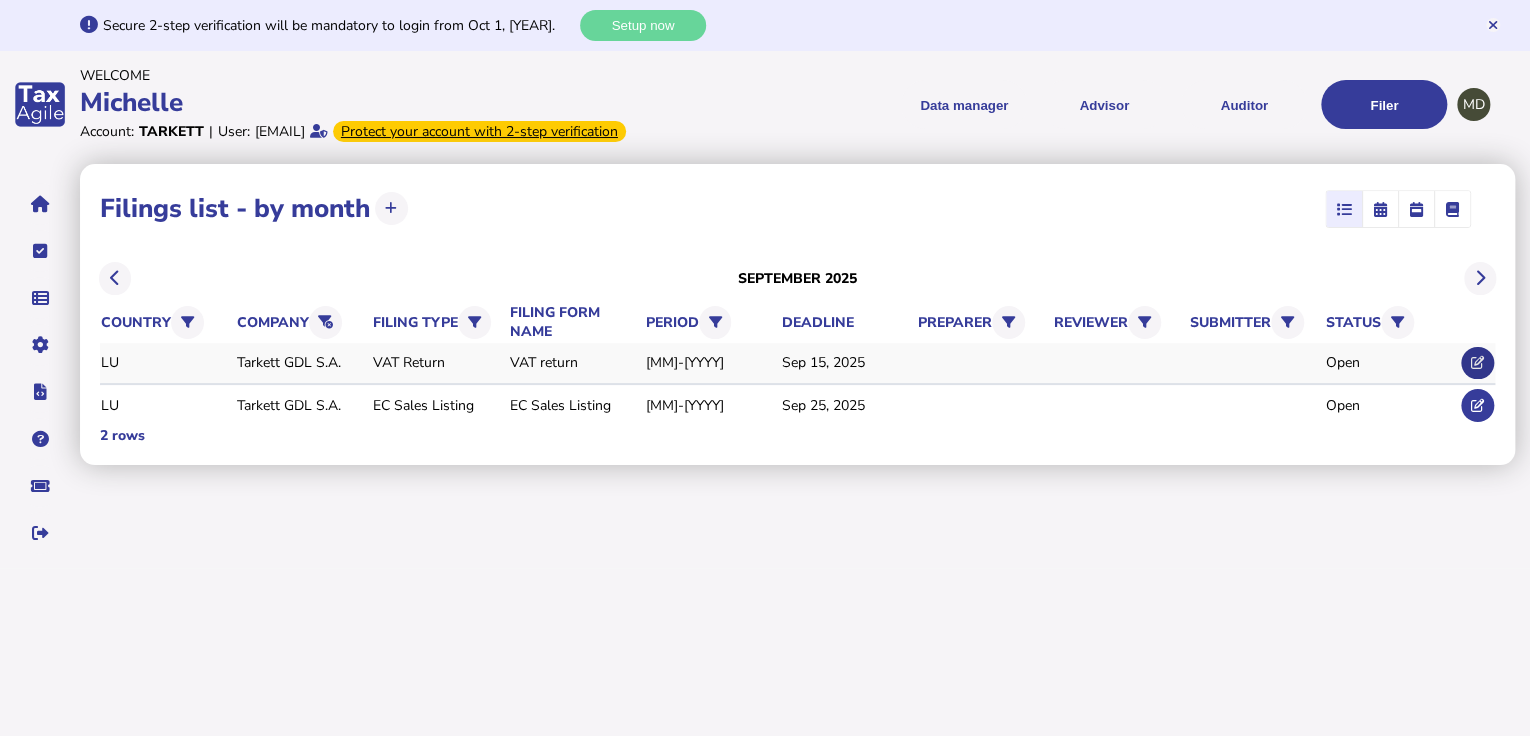 click 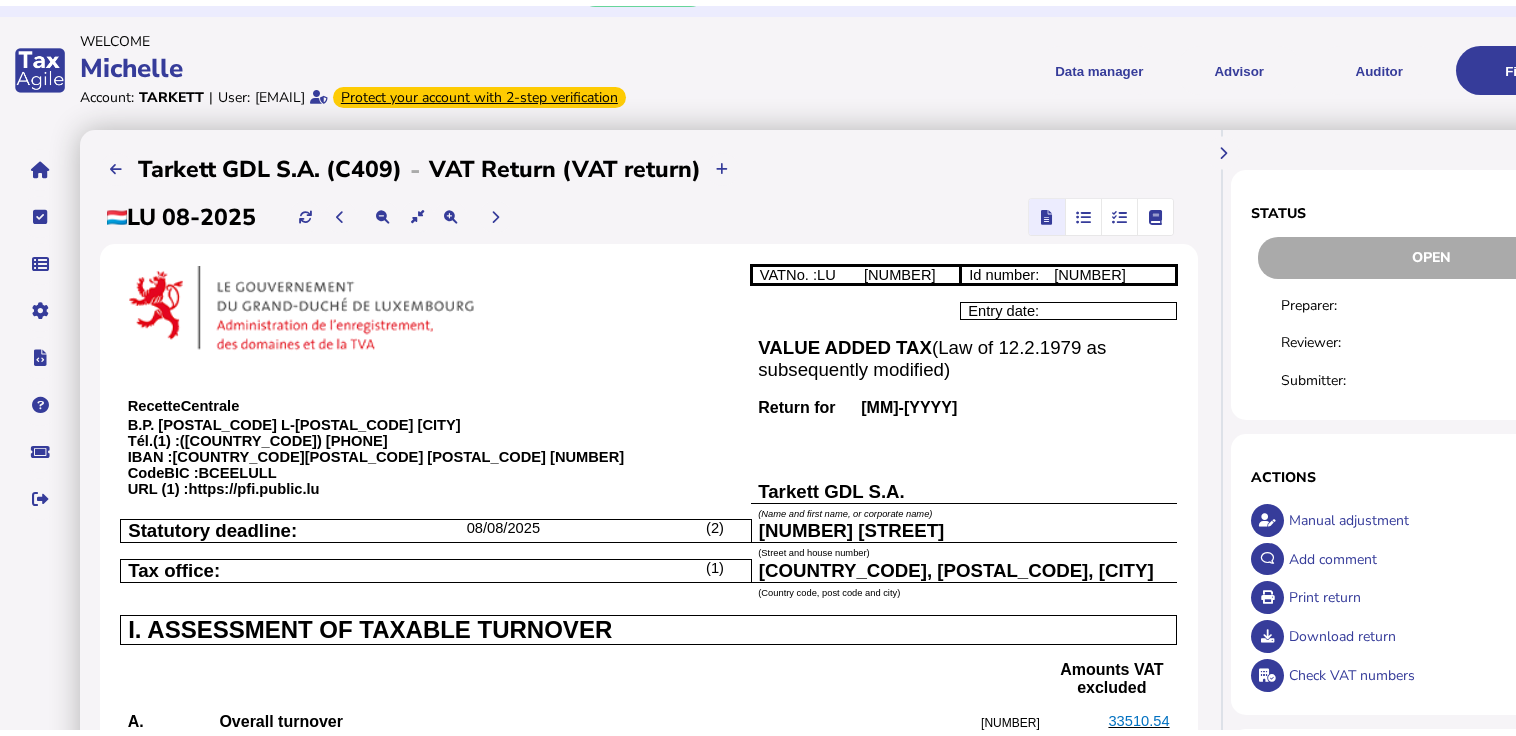 scroll, scrollTop: 0, scrollLeft: 0, axis: both 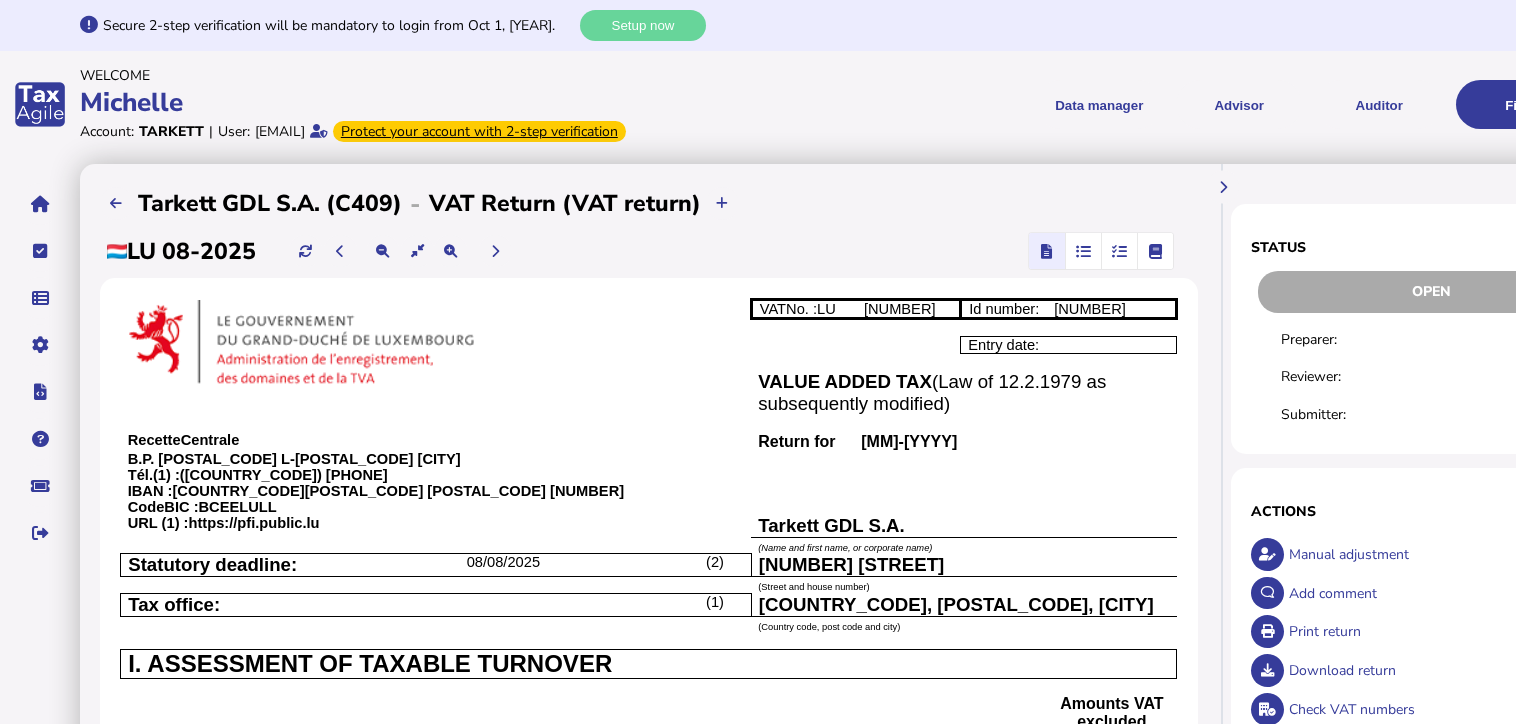 drag, startPoint x: 115, startPoint y: 201, endPoint x: 392, endPoint y: 675, distance: 549.00366 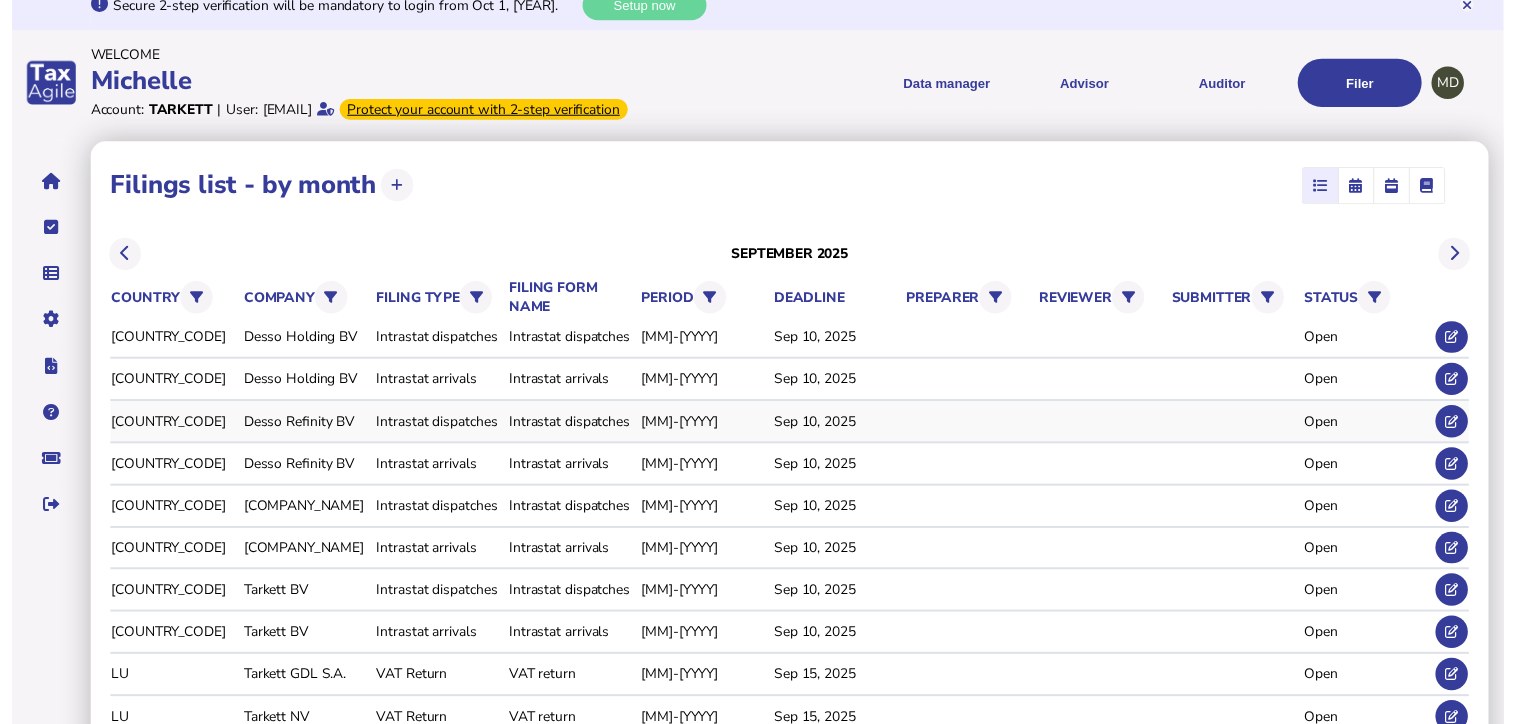 scroll, scrollTop: 0, scrollLeft: 0, axis: both 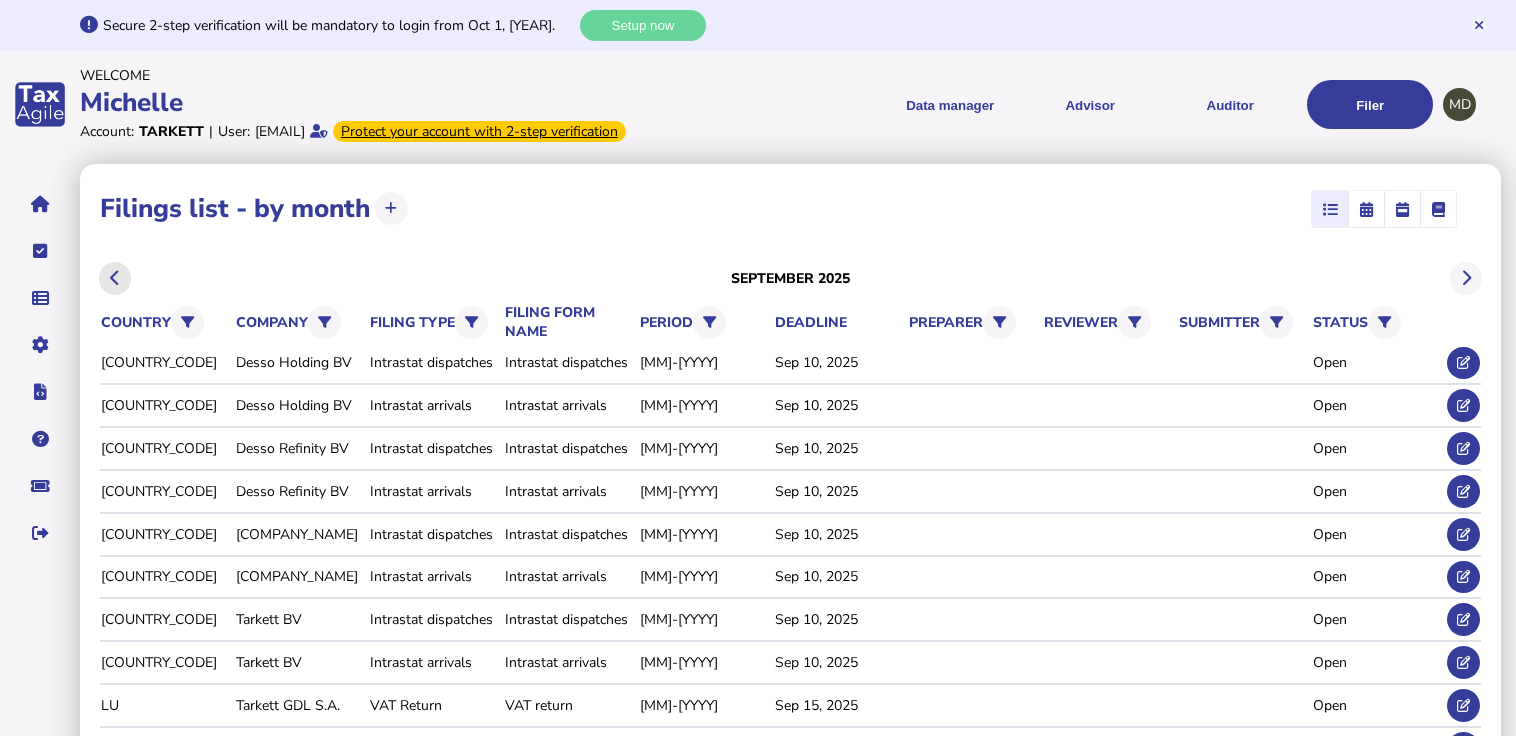 click 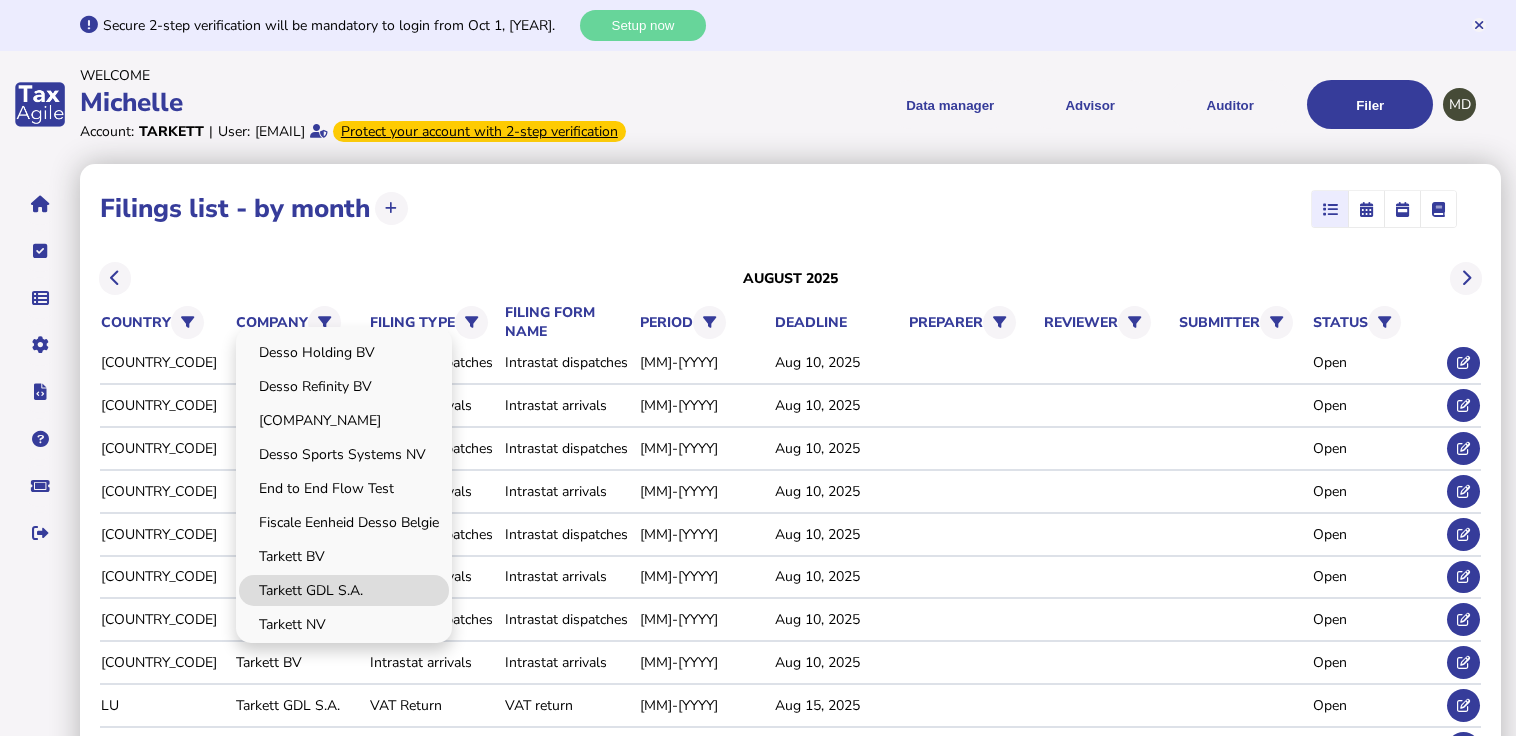 click on "Tarkett GDL S.A." 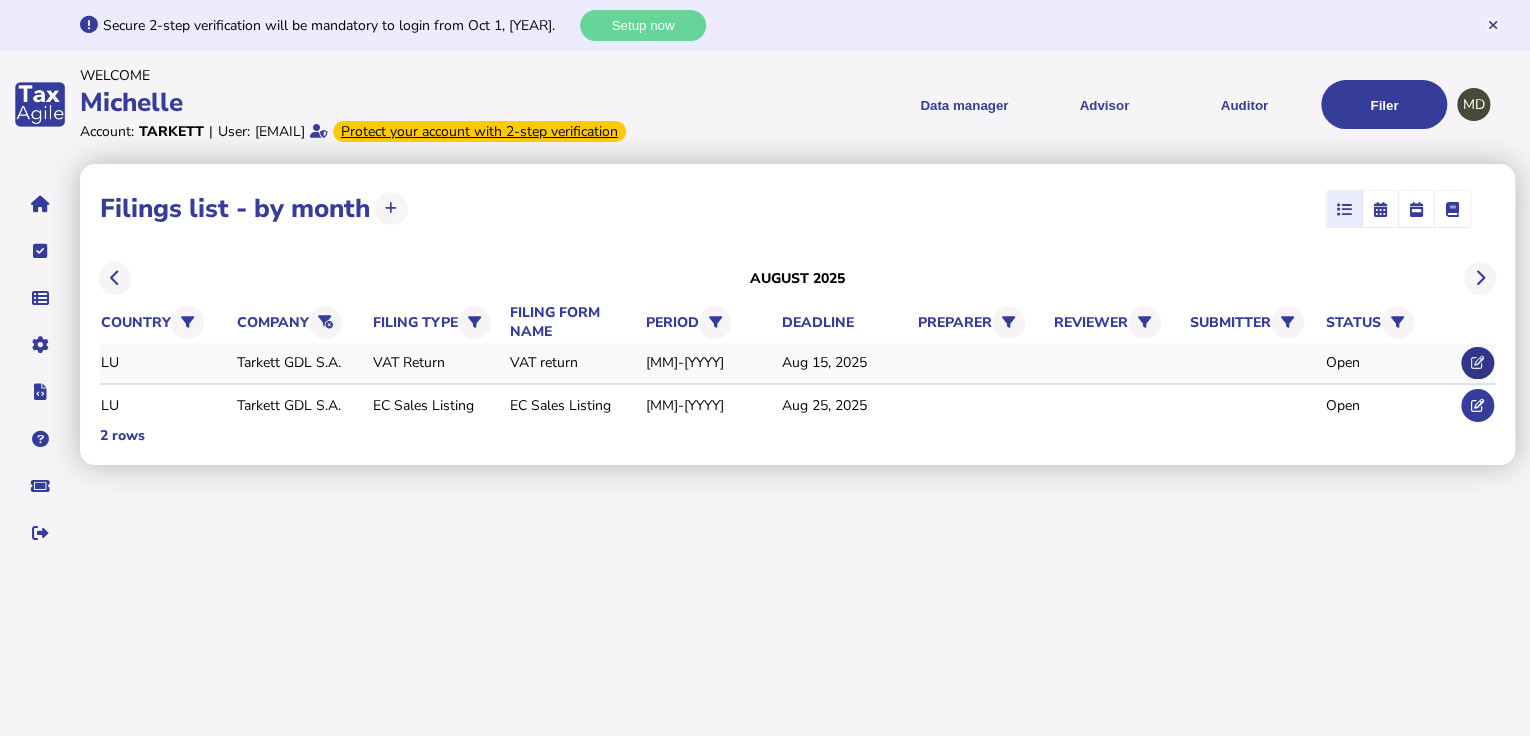 click 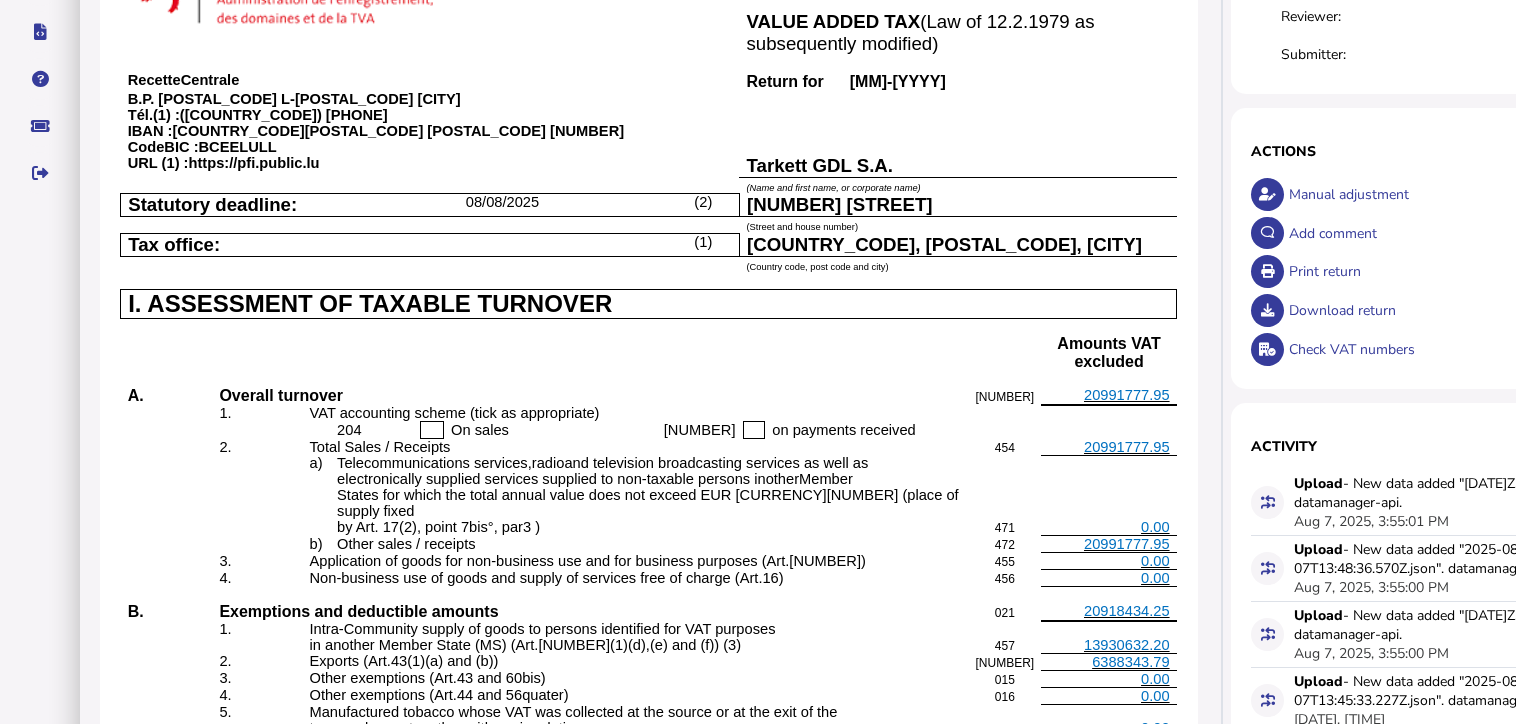 scroll, scrollTop: 160, scrollLeft: 0, axis: vertical 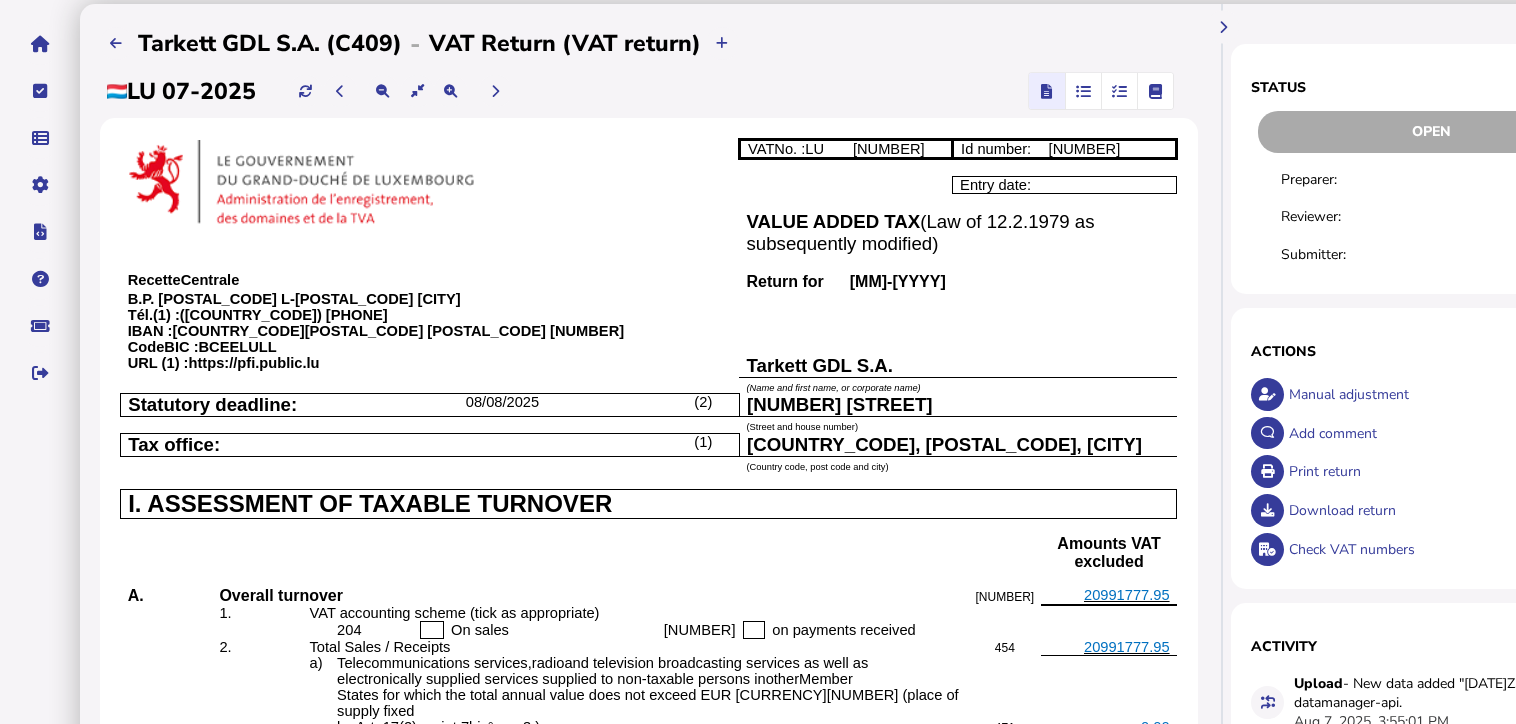 click on "Open" 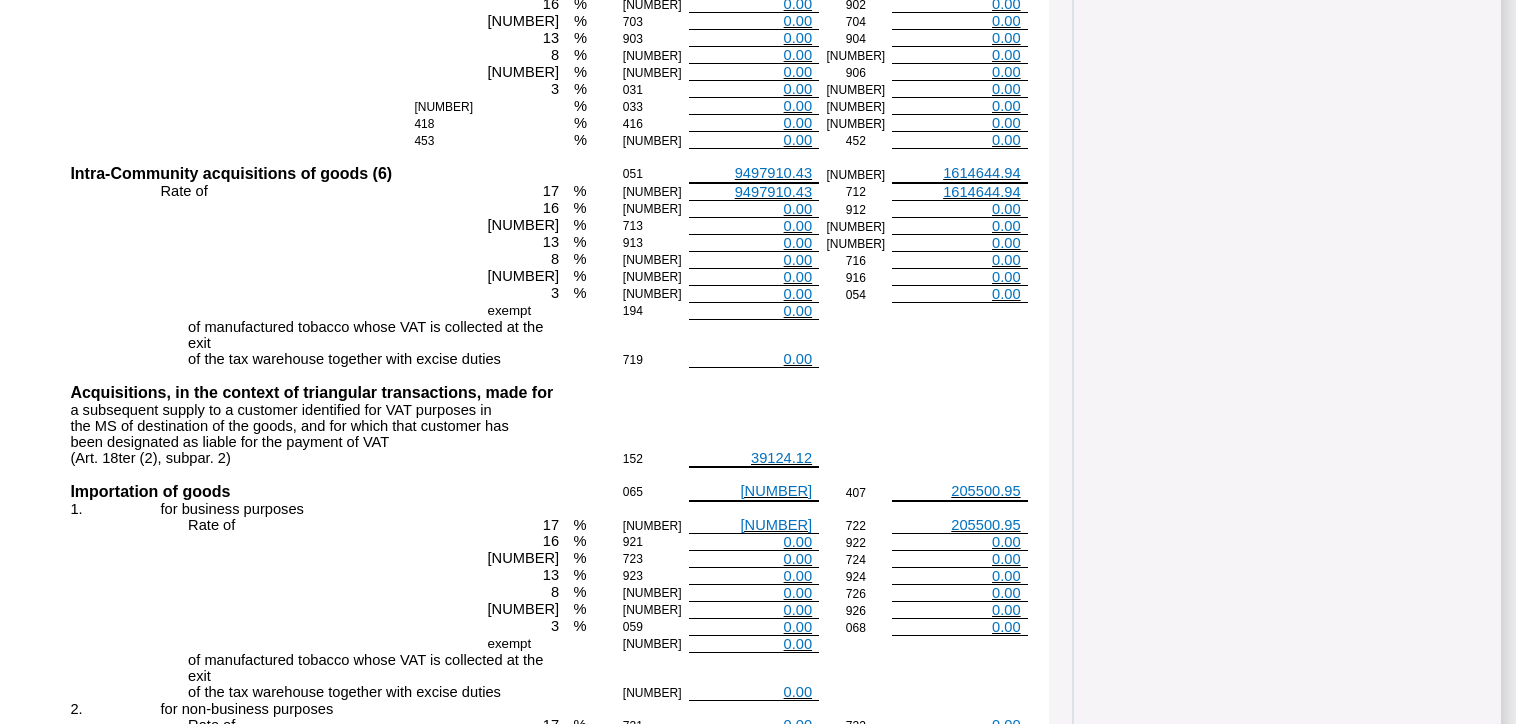 scroll, scrollTop: 1528, scrollLeft: 152, axis: both 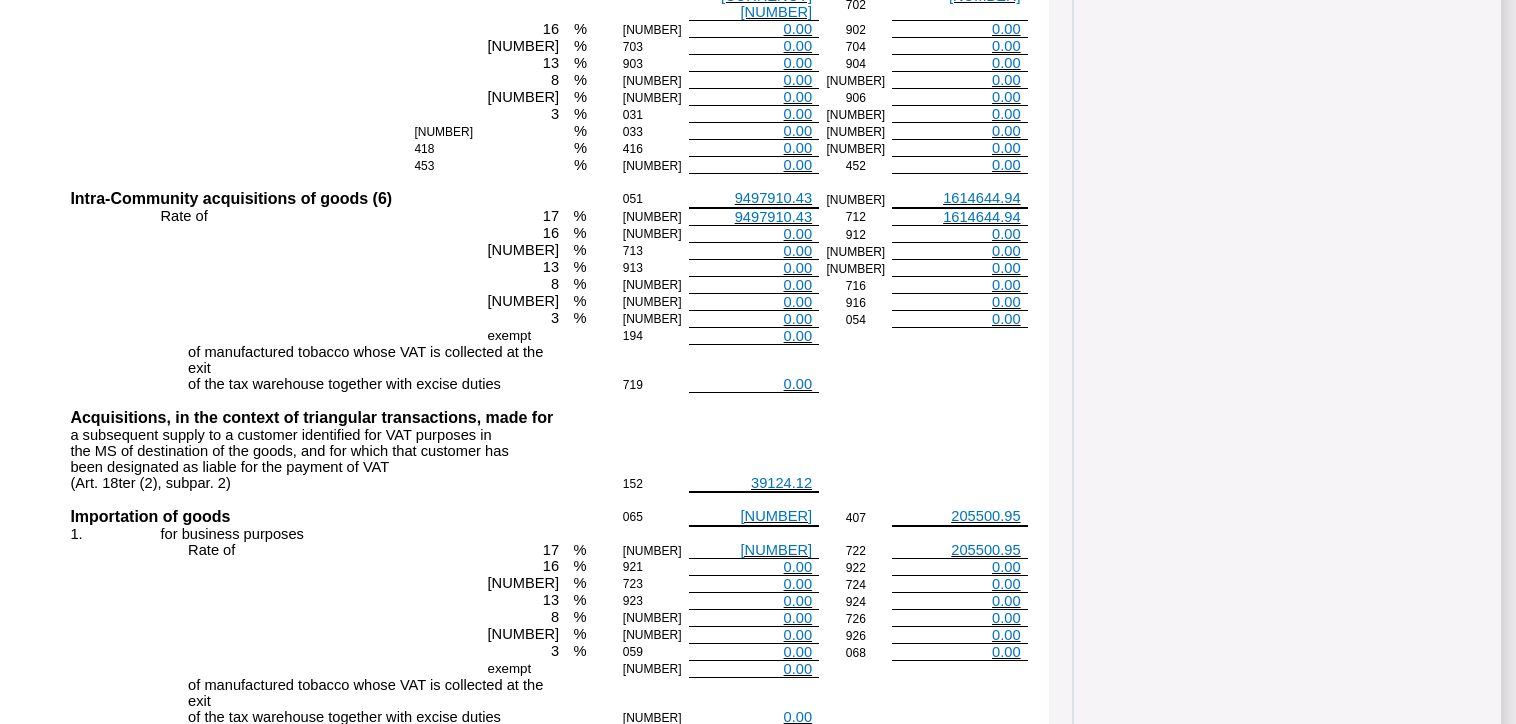 click on "9497910.43" at bounding box center [773, 217] 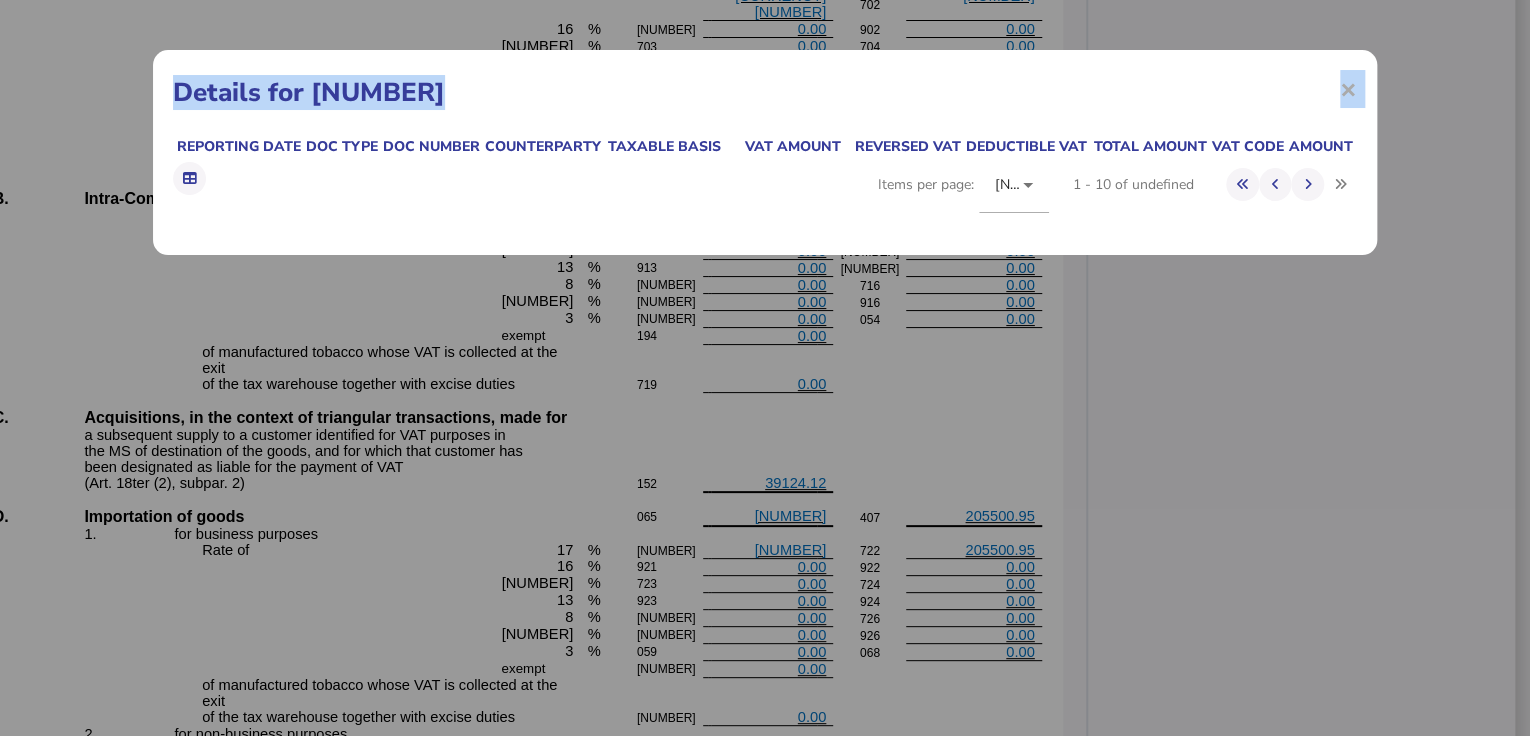 click on "Document number Document date Filter Reset Doc No Doc Type Doc Date Seller Country Buyer Country VAT code Currency Base amount VAT amount Total amount 1200015379 Sales invoice 2025-06-30 Tarkett GDL S.A. LU TARKETT DOO BACKA PALANKA RS 0L EUR 3,155.43 0.00 3,155.43 1200015379 Sales invoice 2025-06-12 Tarkett BV NL TARKETT France FR 1N EUR 24.35 0.00 24.35 1200015379 Sales invoice 2024-06-25 Tarkett BV NL Tarkett N.V. BE 1N EUR 48.72 0.00 48.72 1200015379 Sales invoice 2024-06-25 Tarkett BV NL Tarkett N.V. BE 1N EUR 48.72 0.00 48.72 1200015379 Sales invoice 2024-06-25 Tarkett BV NL Tarkett N.V. BE 1N EUR 48.72 0.00 0" at bounding box center (765, 368) 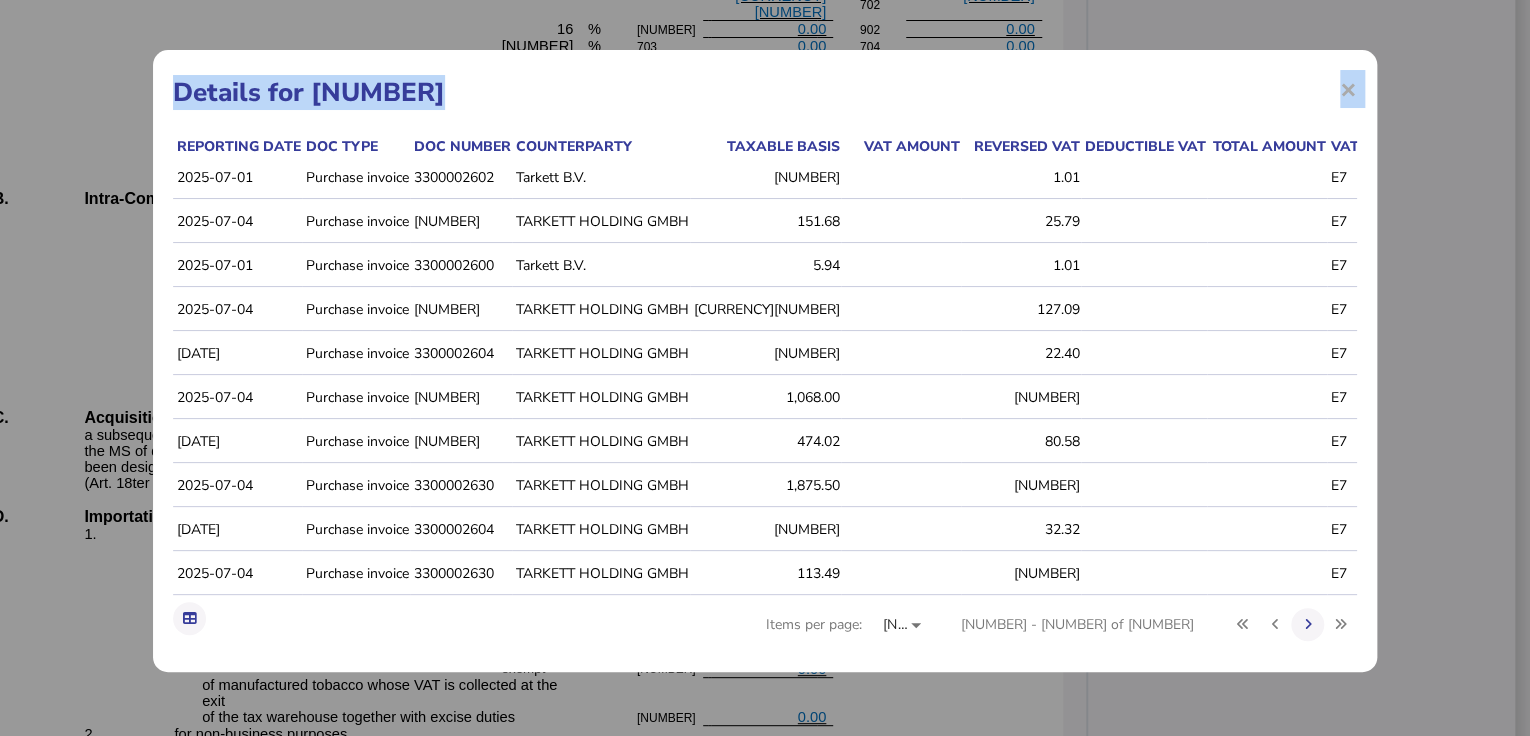 click on "×" at bounding box center (1348, 89) 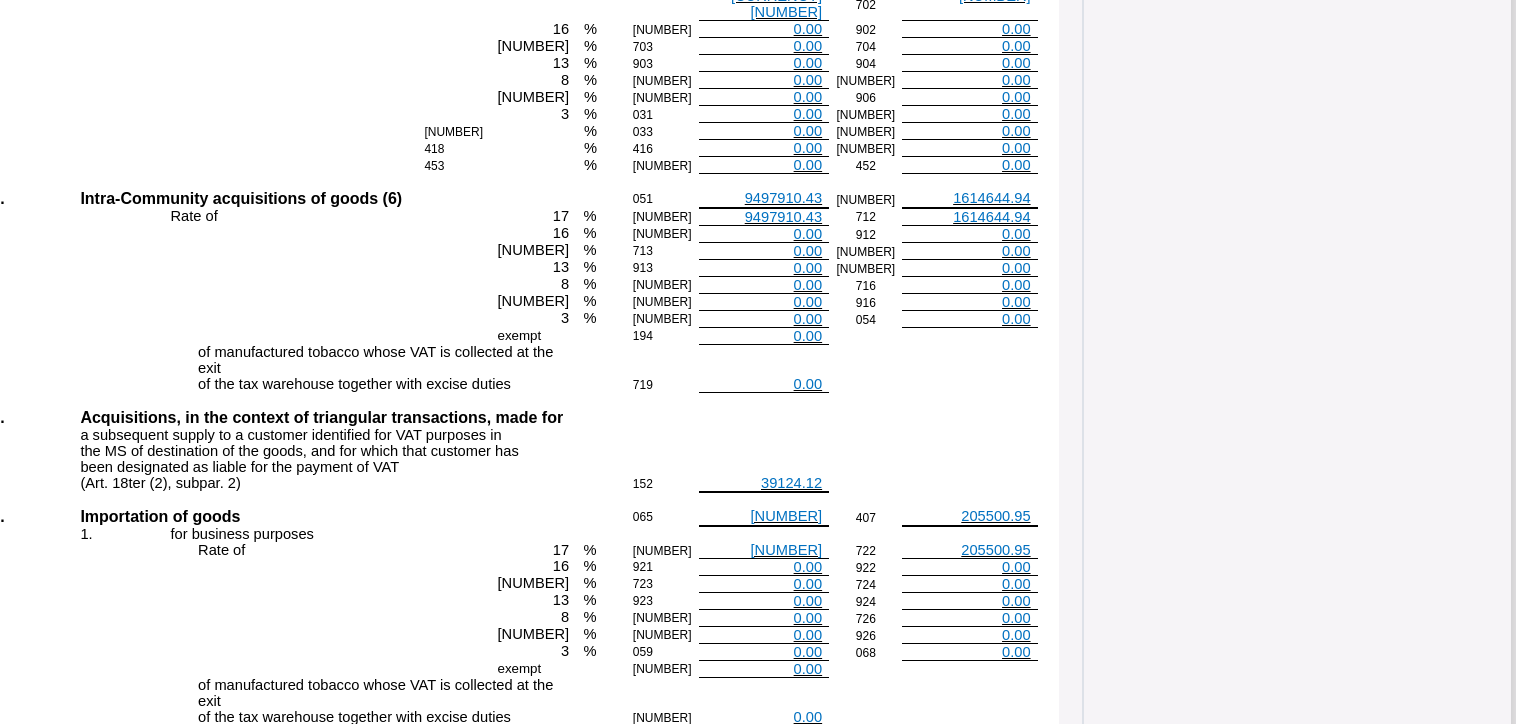 click on "9497910.43" at bounding box center [783, 217] 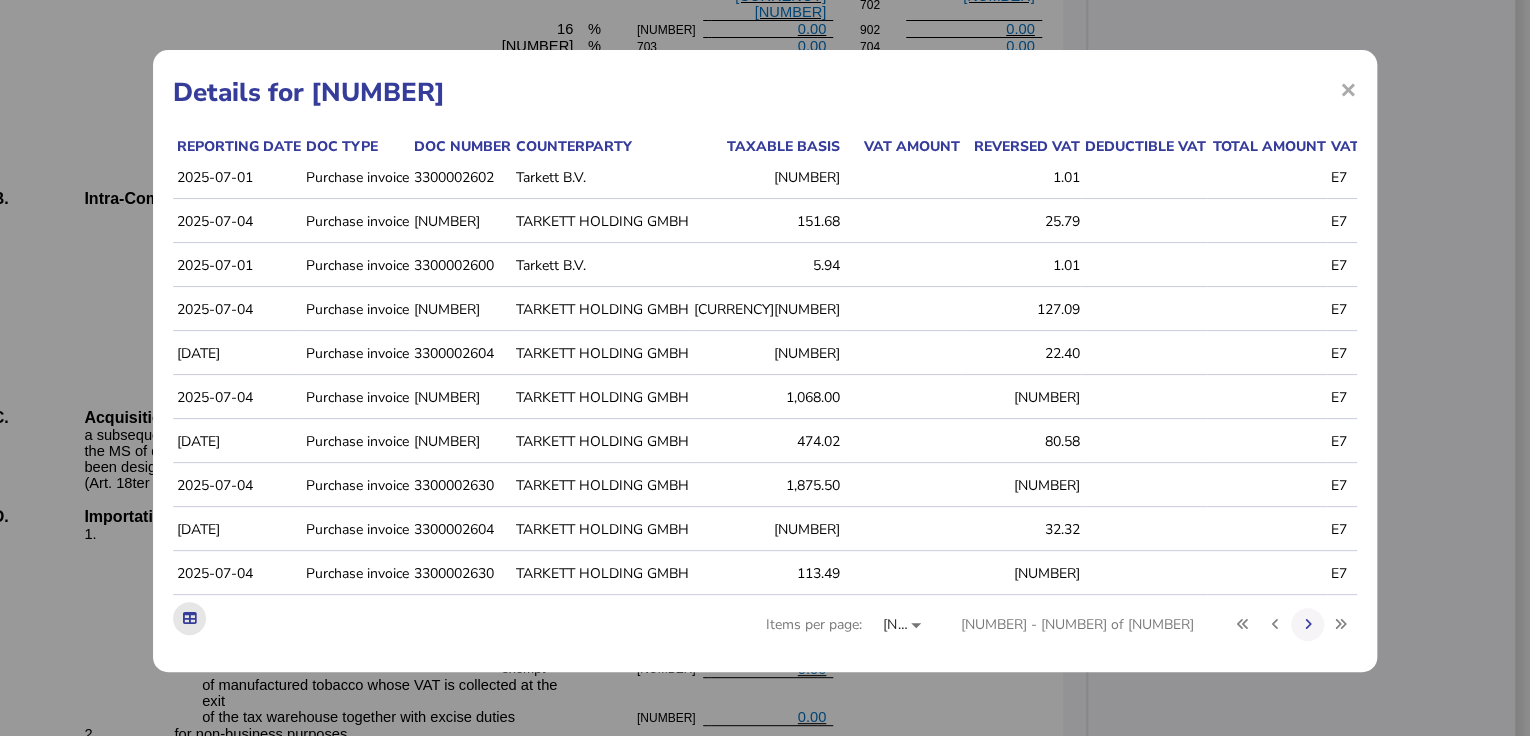 click at bounding box center [189, 618] 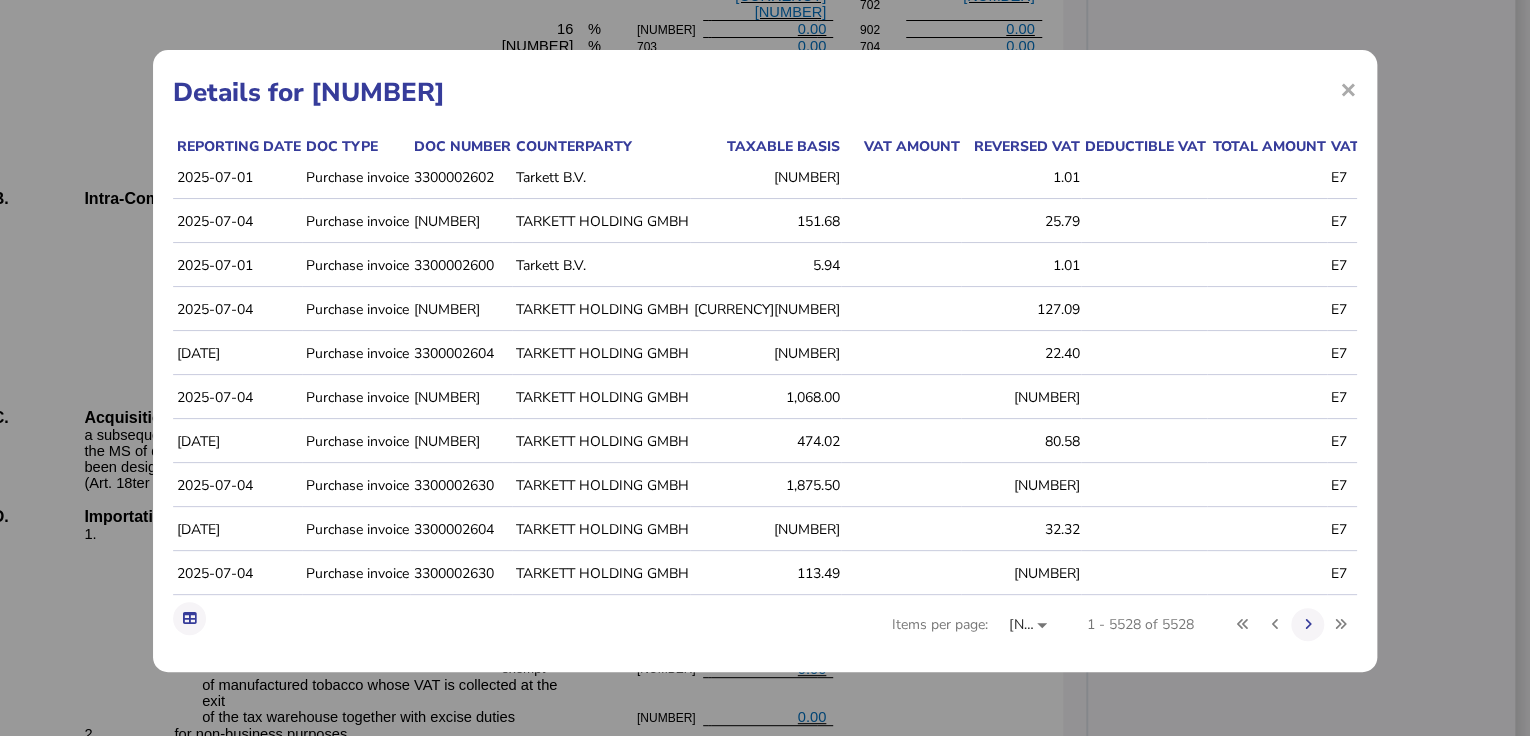 click on "× Details for 711" at bounding box center [765, 92] 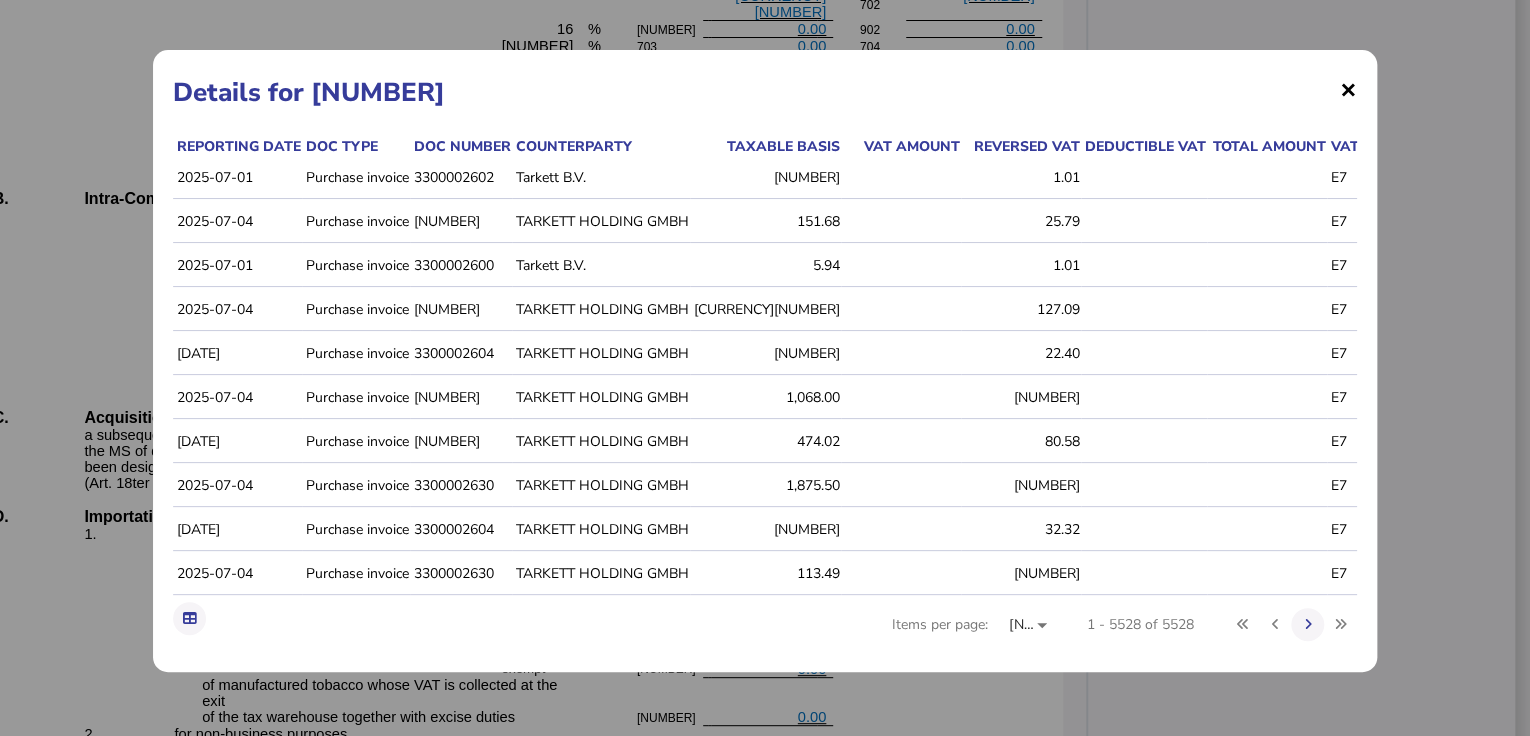 click on "×" at bounding box center [1348, 89] 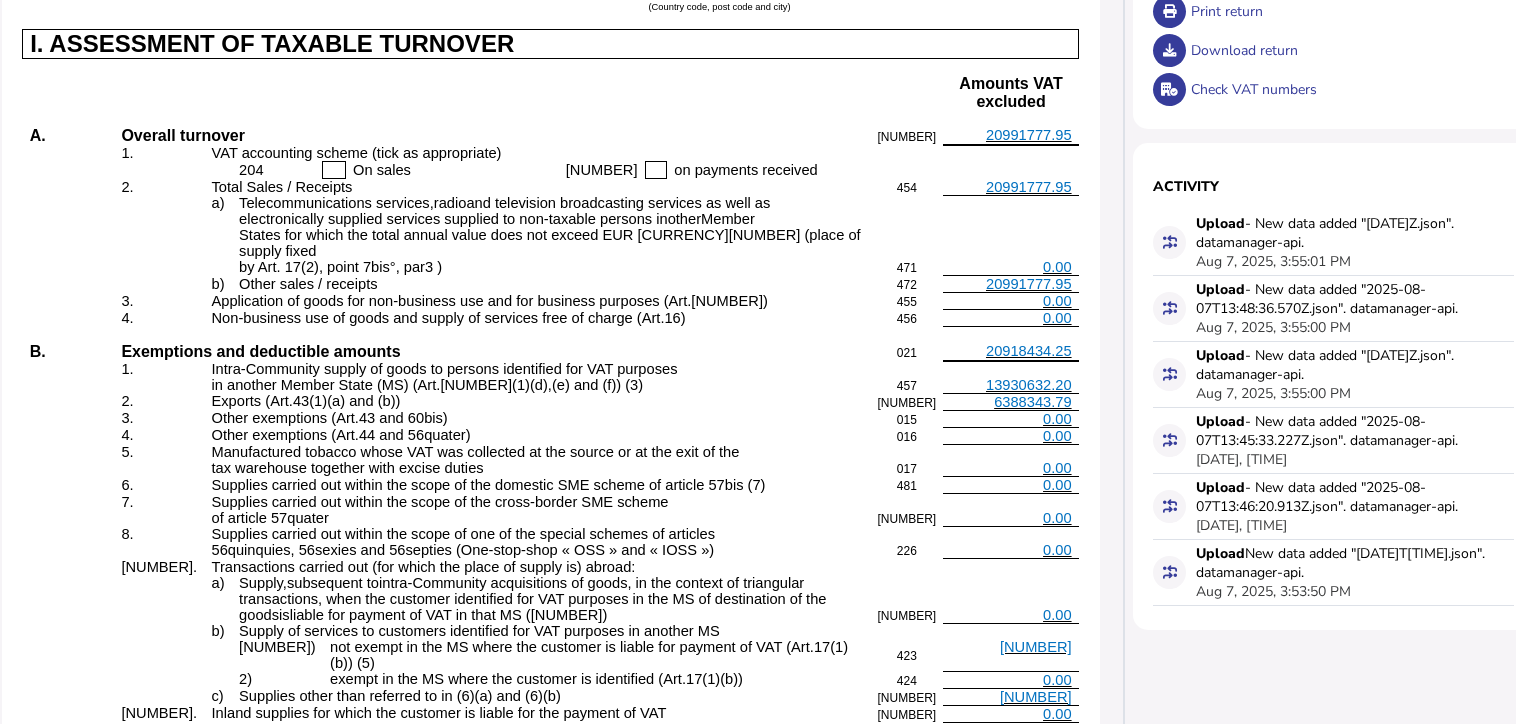 scroll, scrollTop: 18, scrollLeft: 66, axis: both 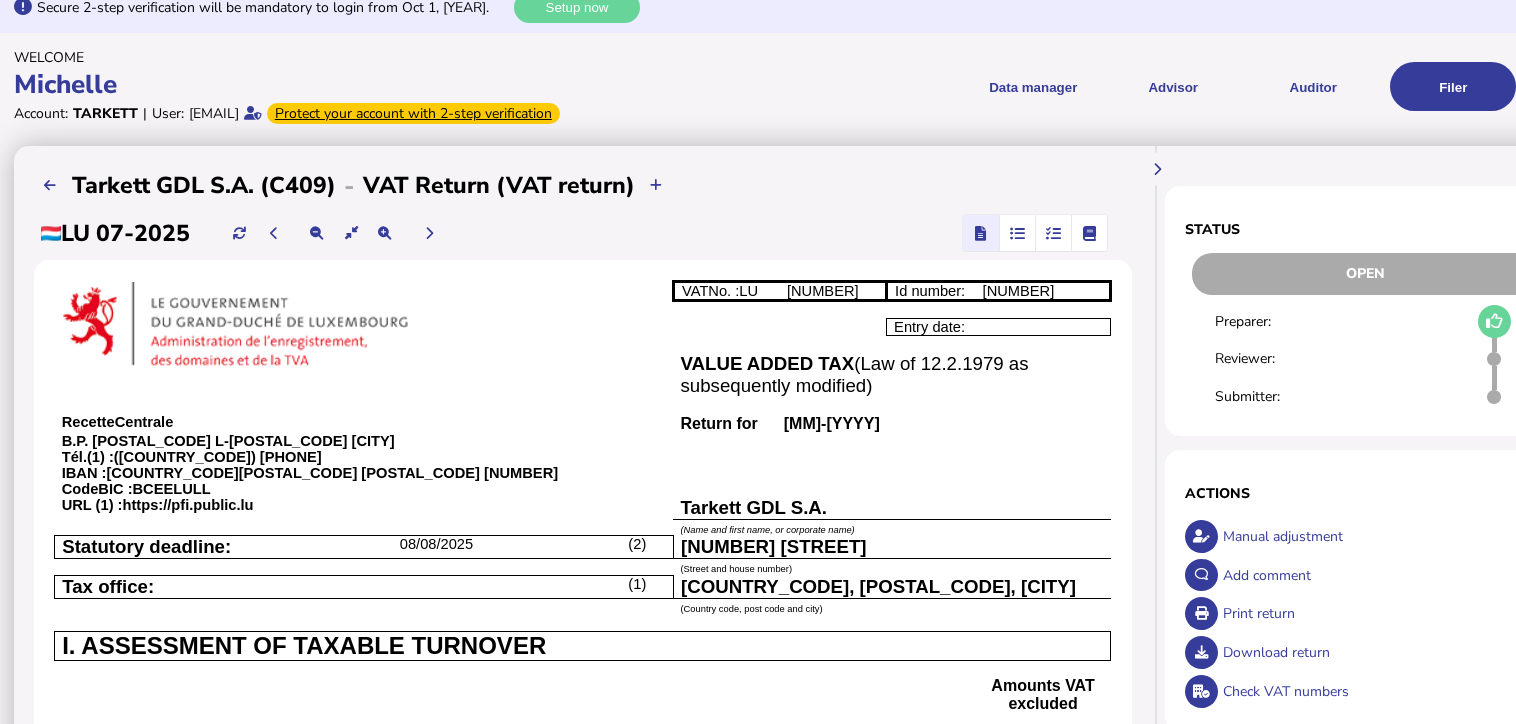 drag, startPoint x: 519, startPoint y: 284, endPoint x: 454, endPoint y: 37, distance: 255.40947 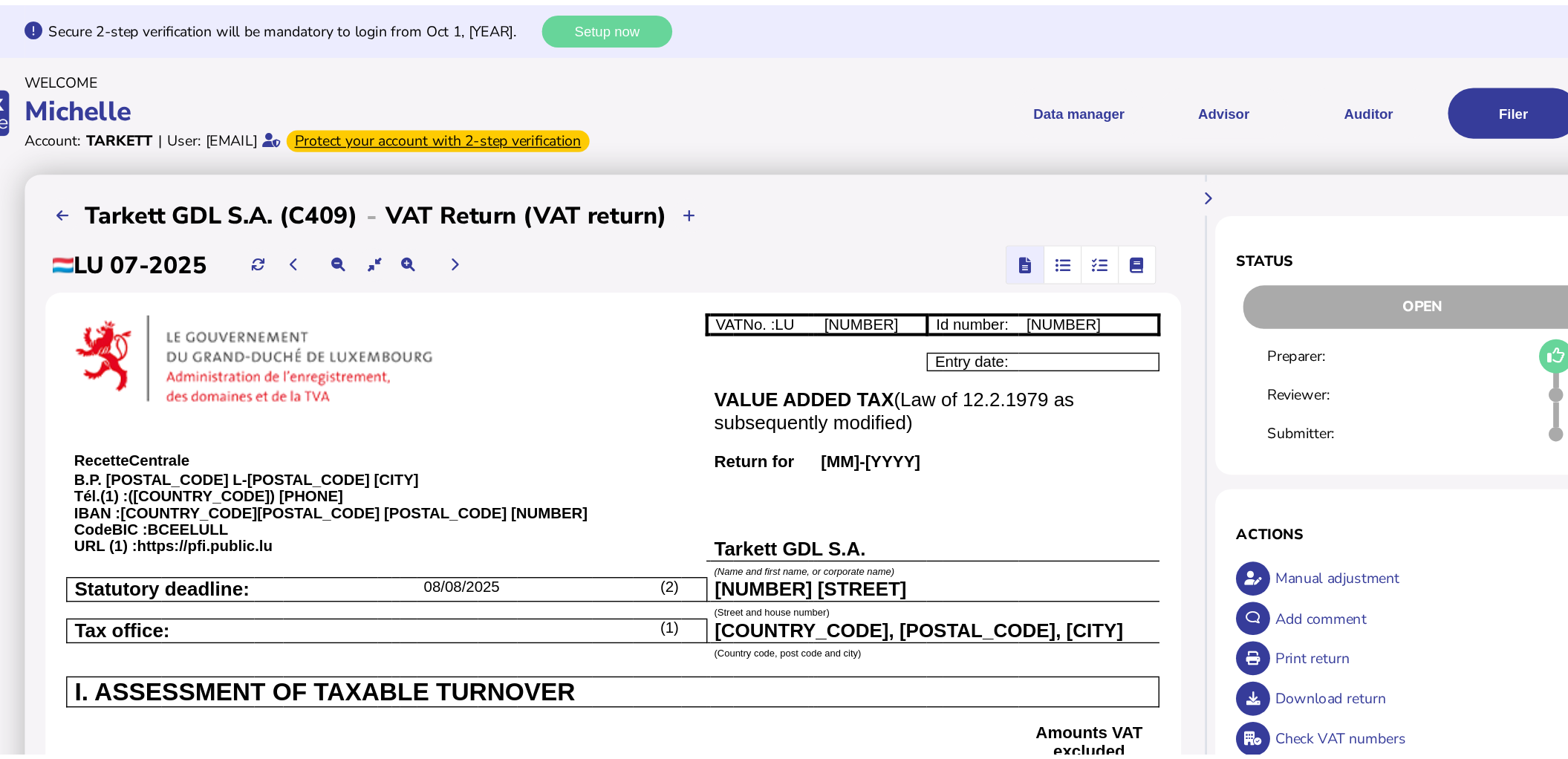 scroll, scrollTop: 0, scrollLeft: 0, axis: both 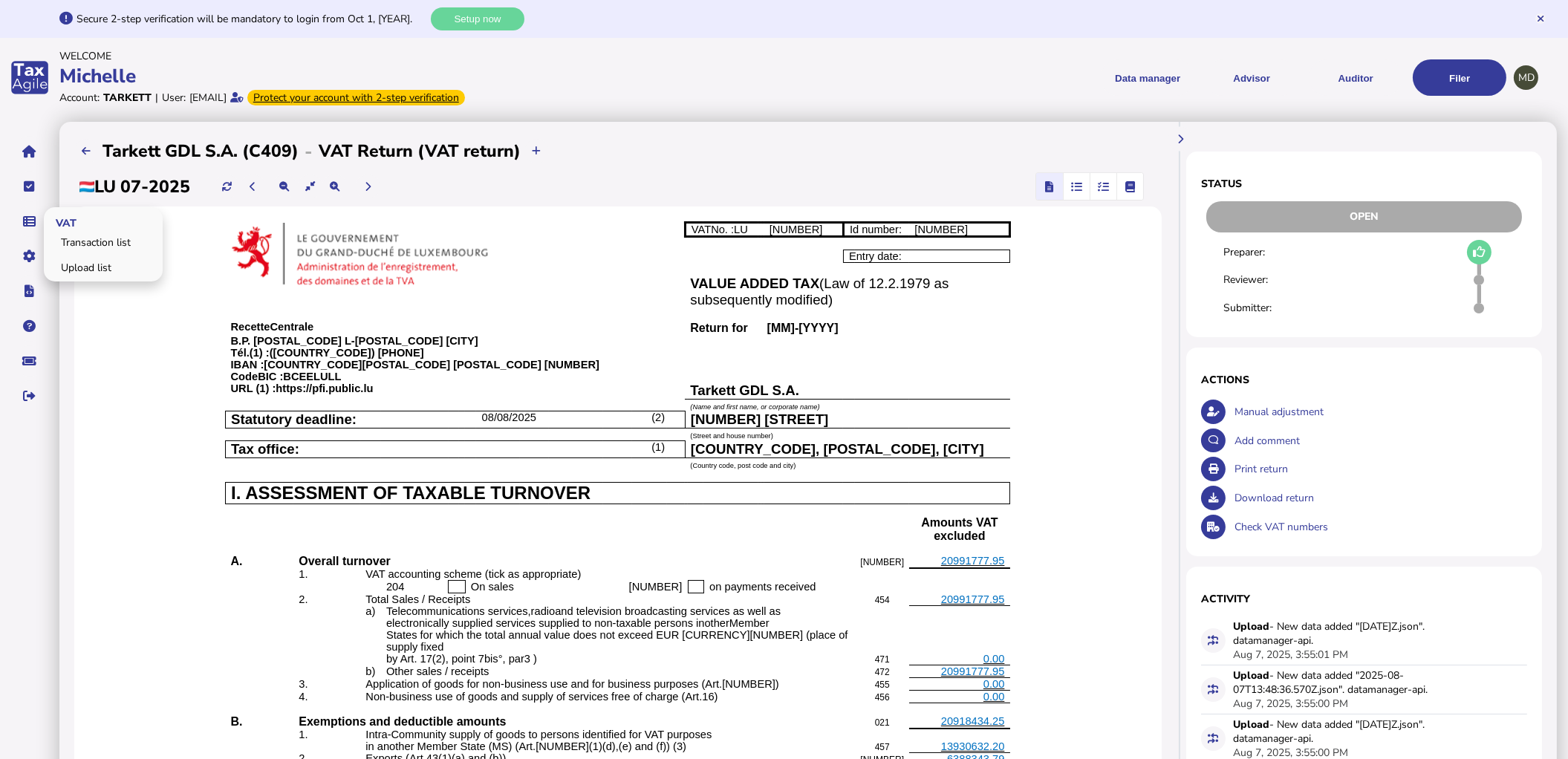 drag, startPoint x: 73, startPoint y: 246, endPoint x: 106, endPoint y: 281, distance: 48.10405 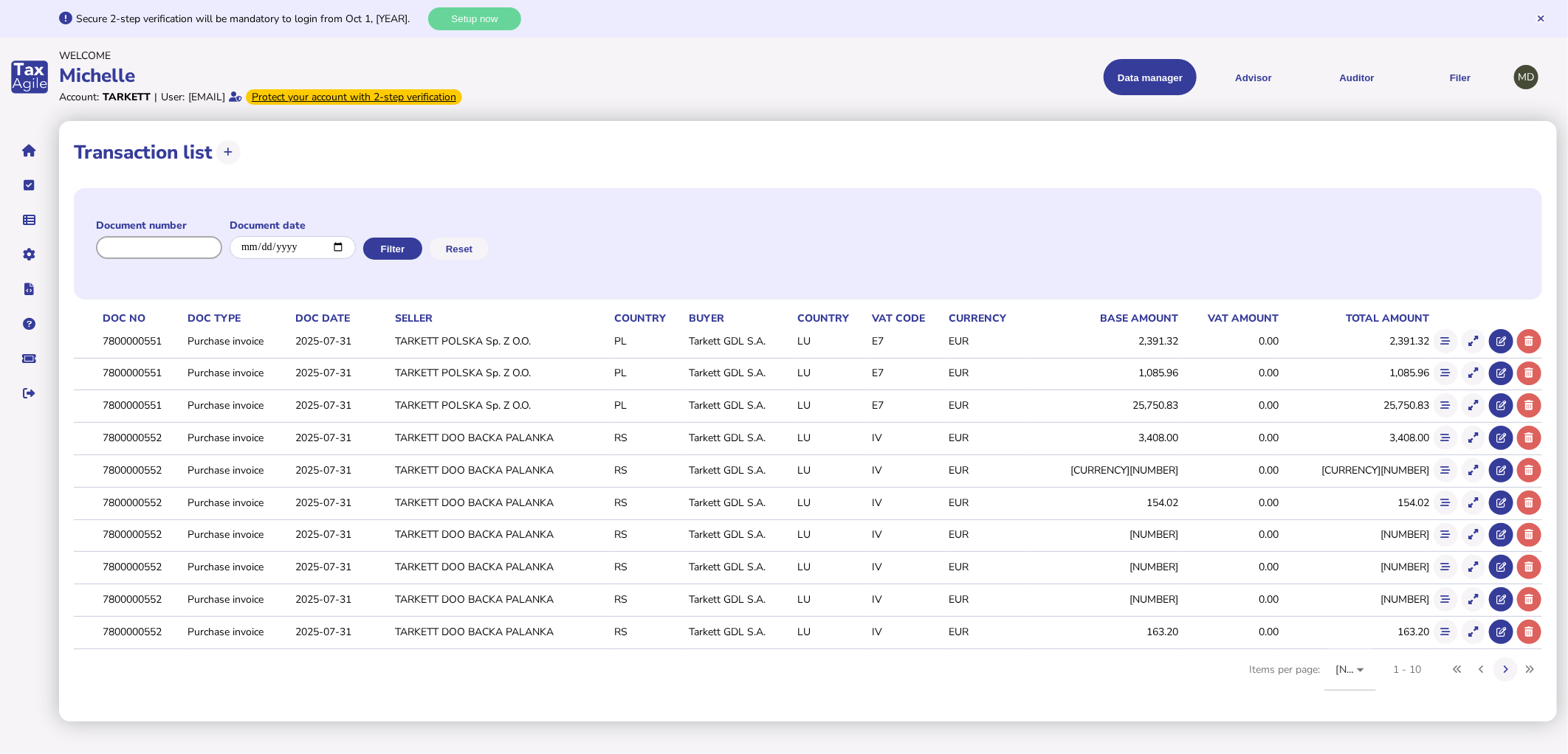 click at bounding box center [159, 247] 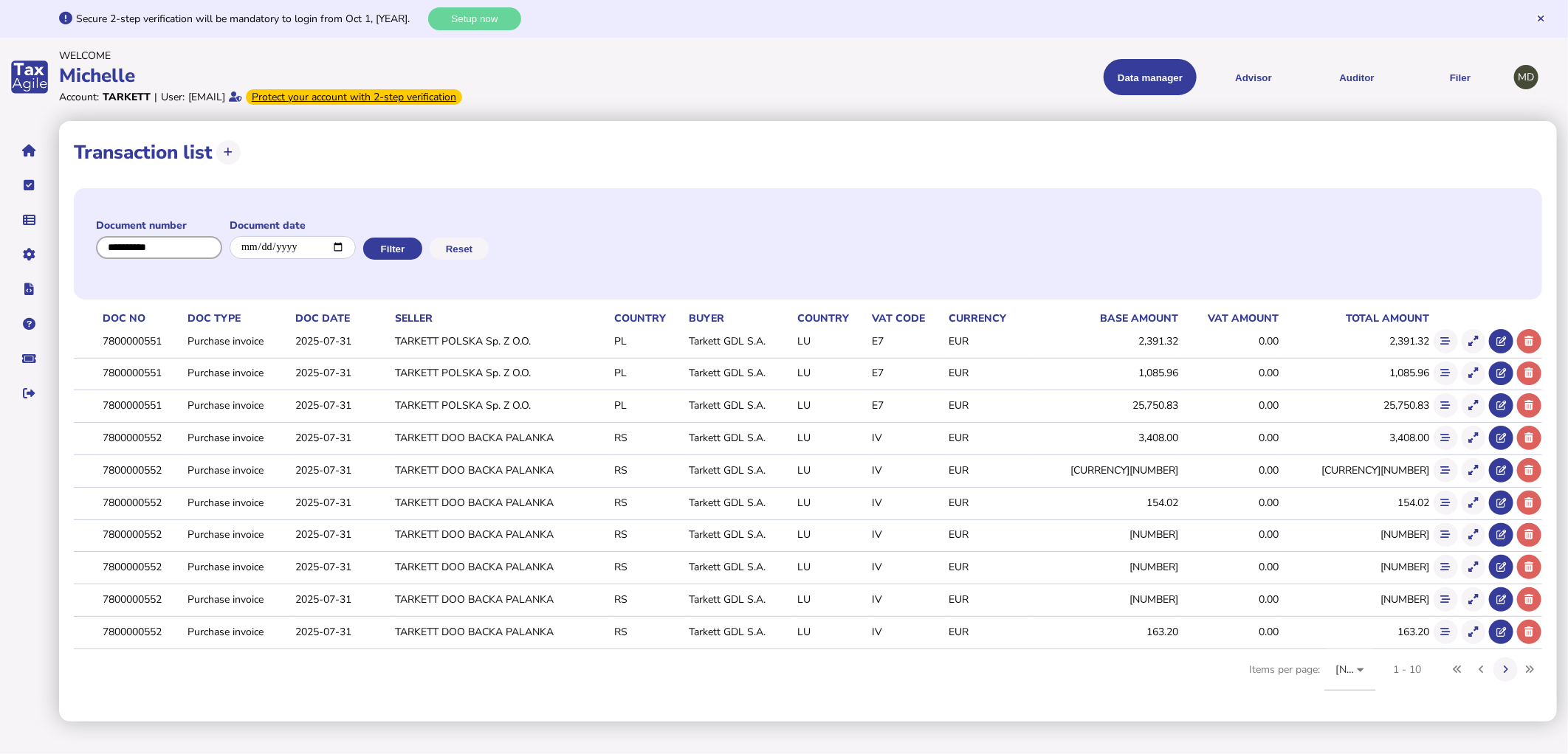 type on "**********" 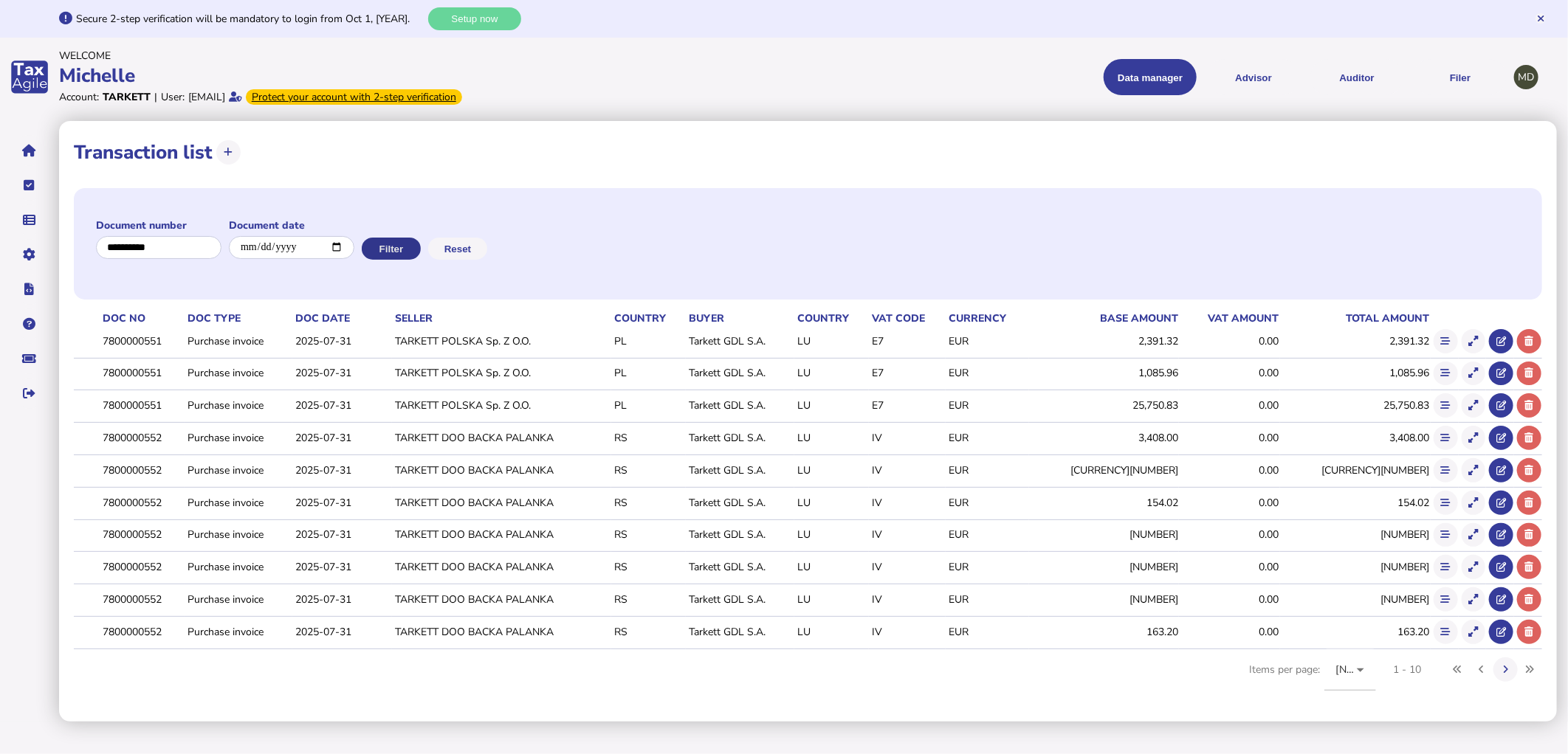 click on "Filter" 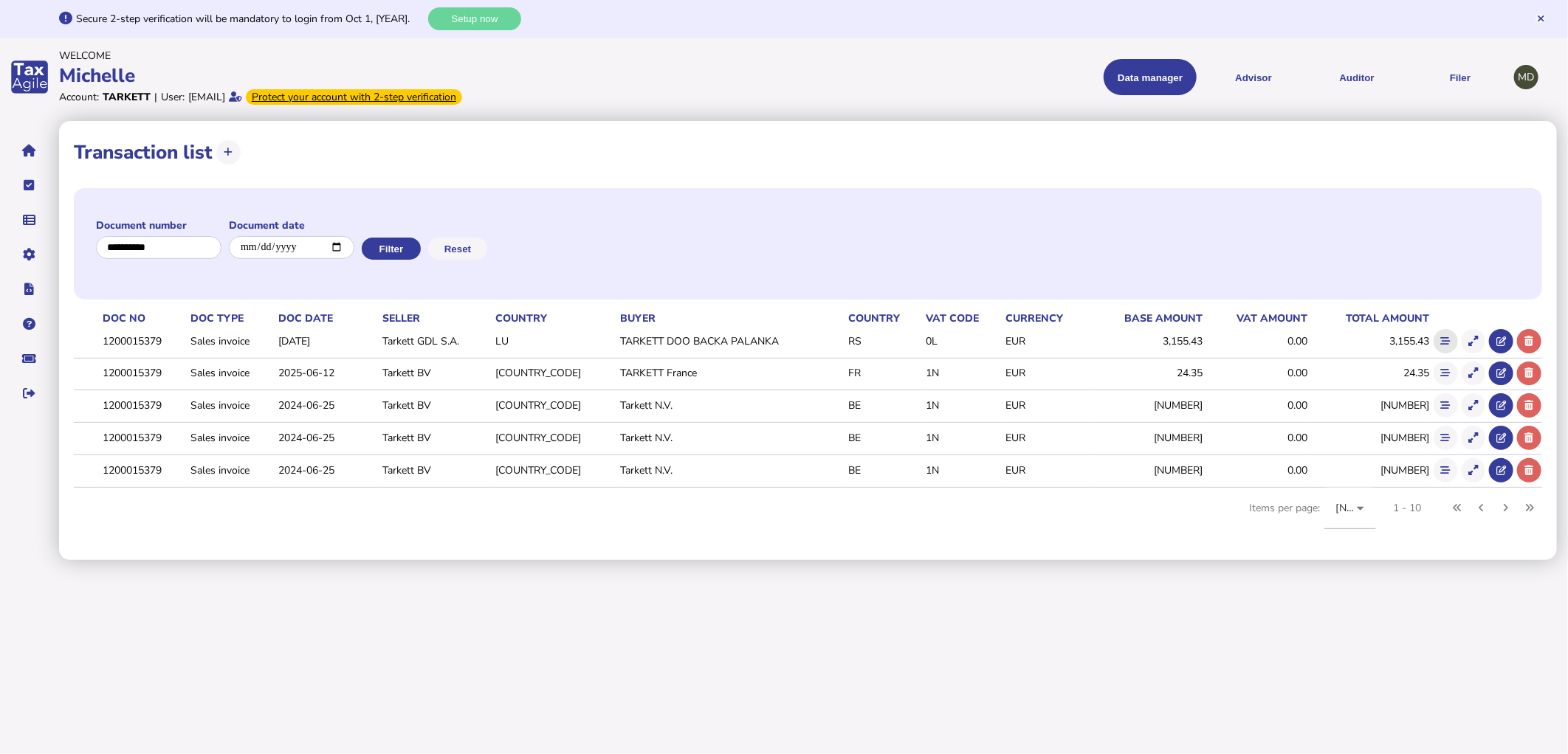 click 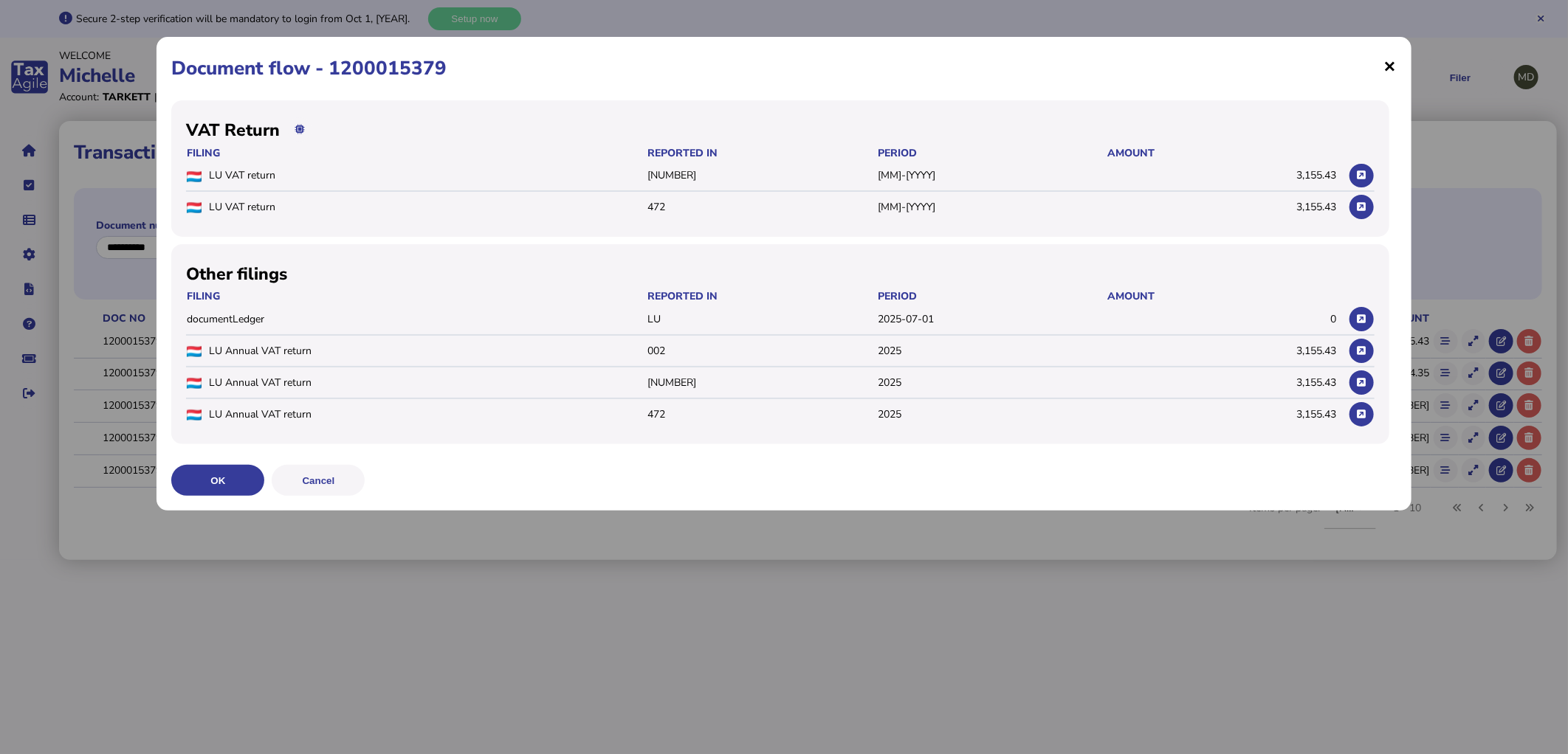 click on "×" at bounding box center [0, 0] 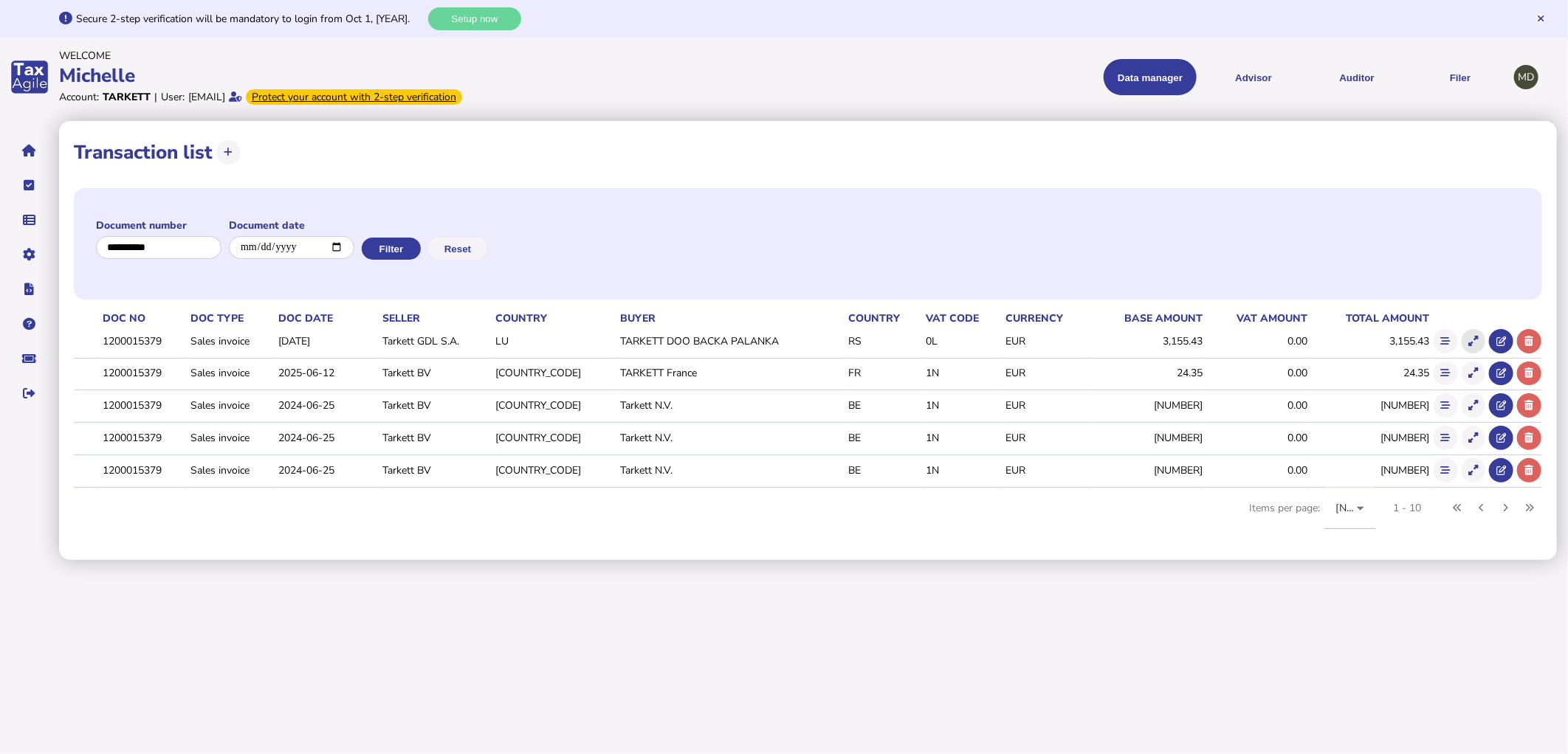 click 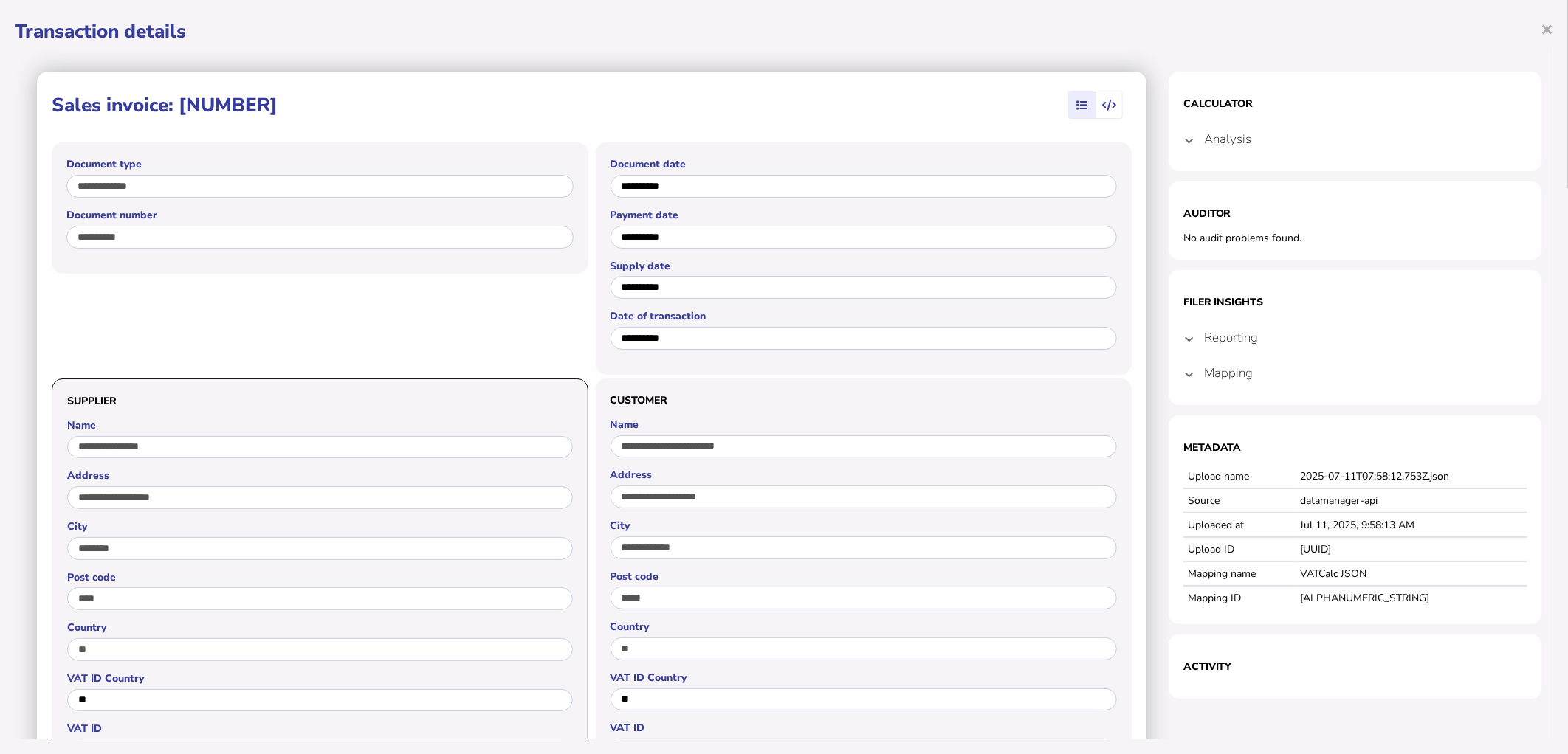 drag, startPoint x: 1548, startPoint y: 30, endPoint x: 1527, endPoint y: 52, distance: 30.413813 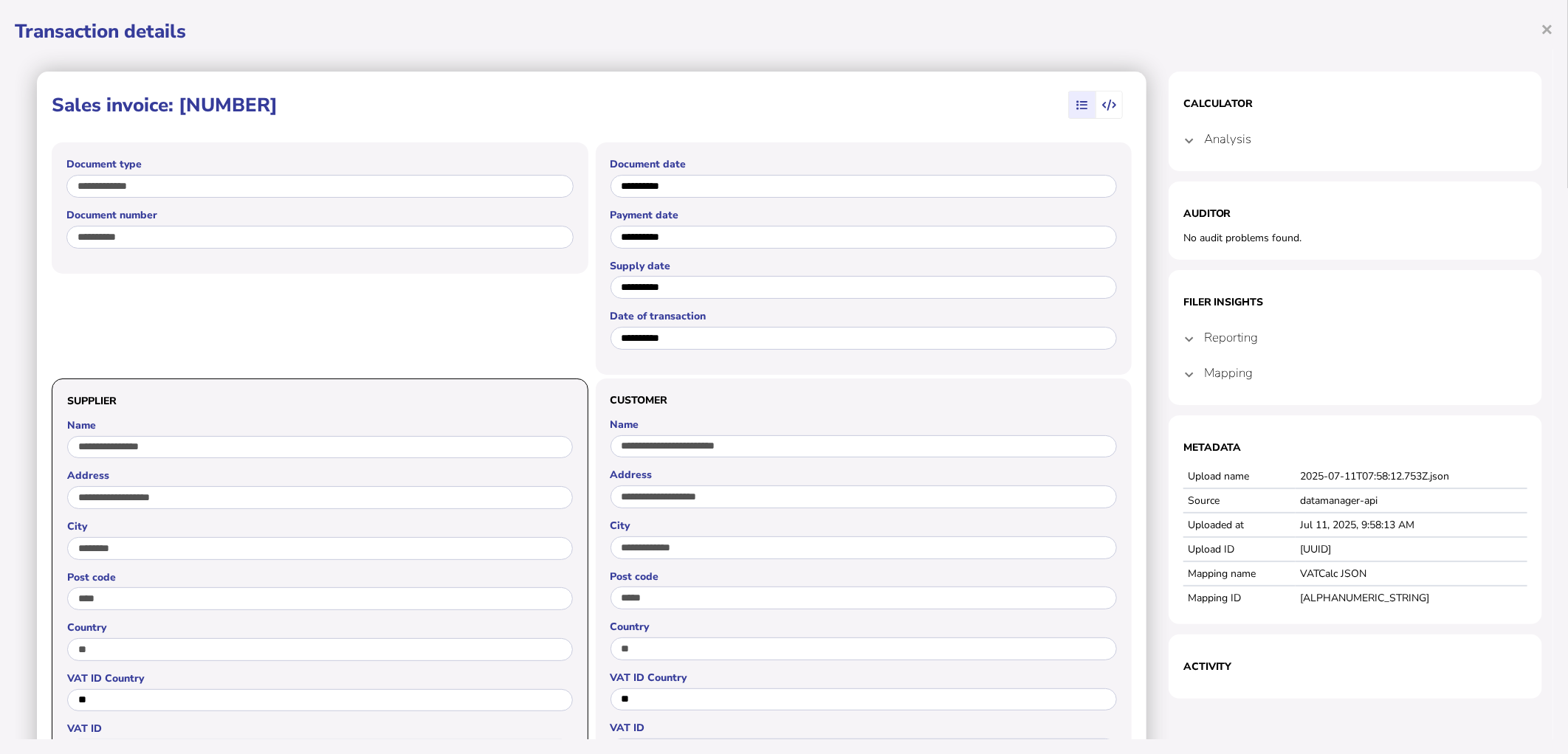 click on "×" at bounding box center [1547, 29] 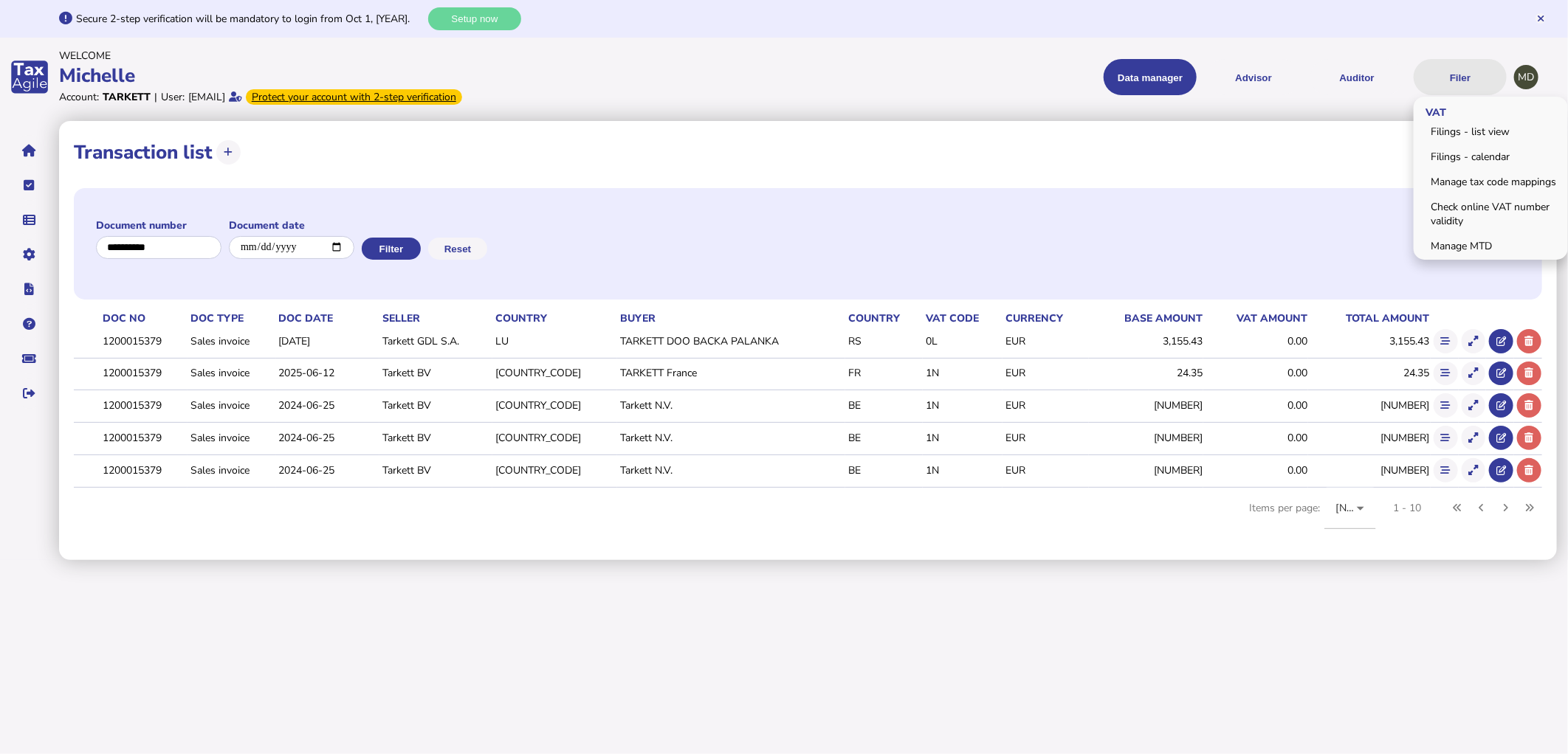 click on "Filer" at bounding box center (1460, 77) 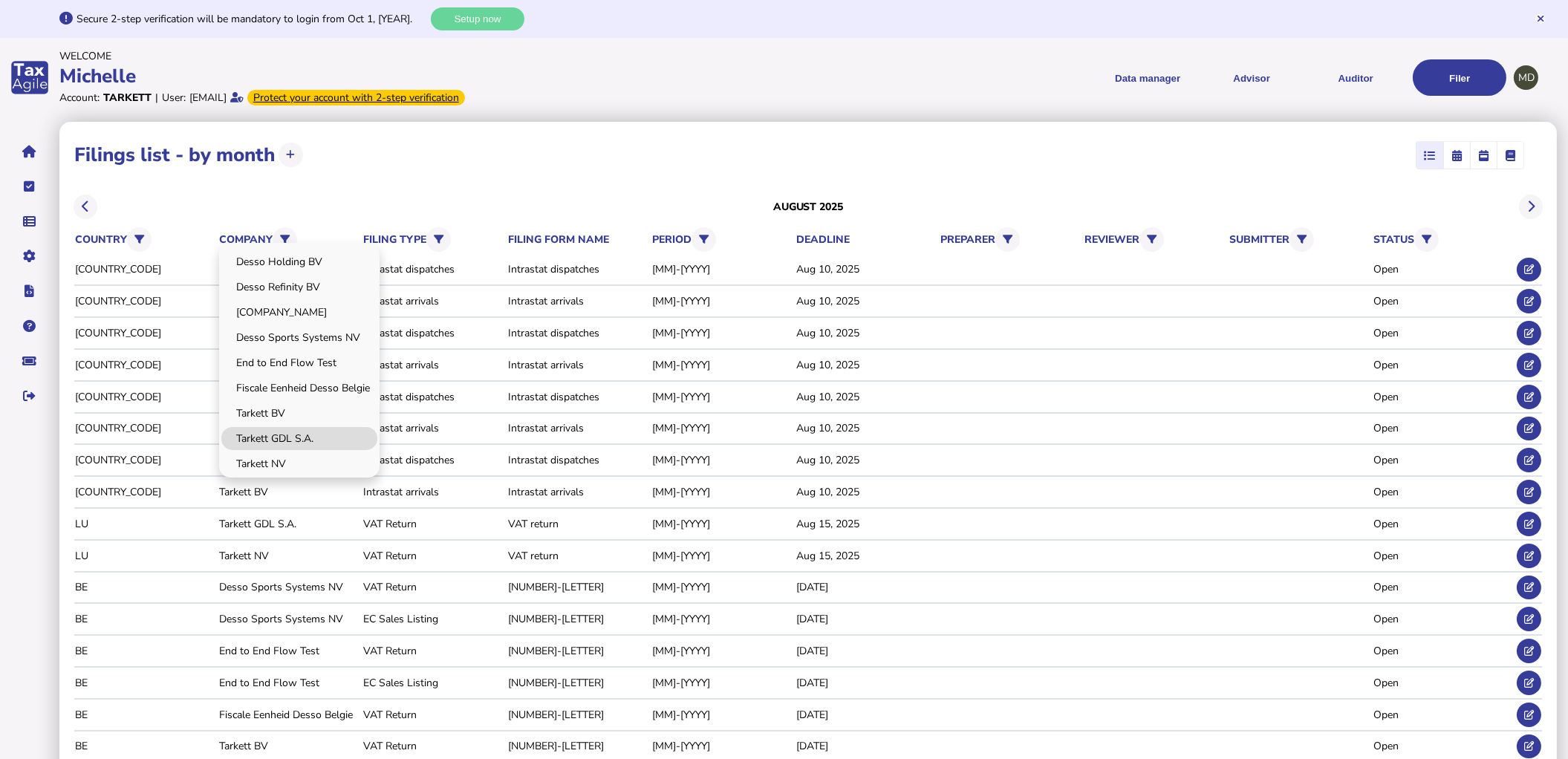 click on "Tarkett GDL S.A." 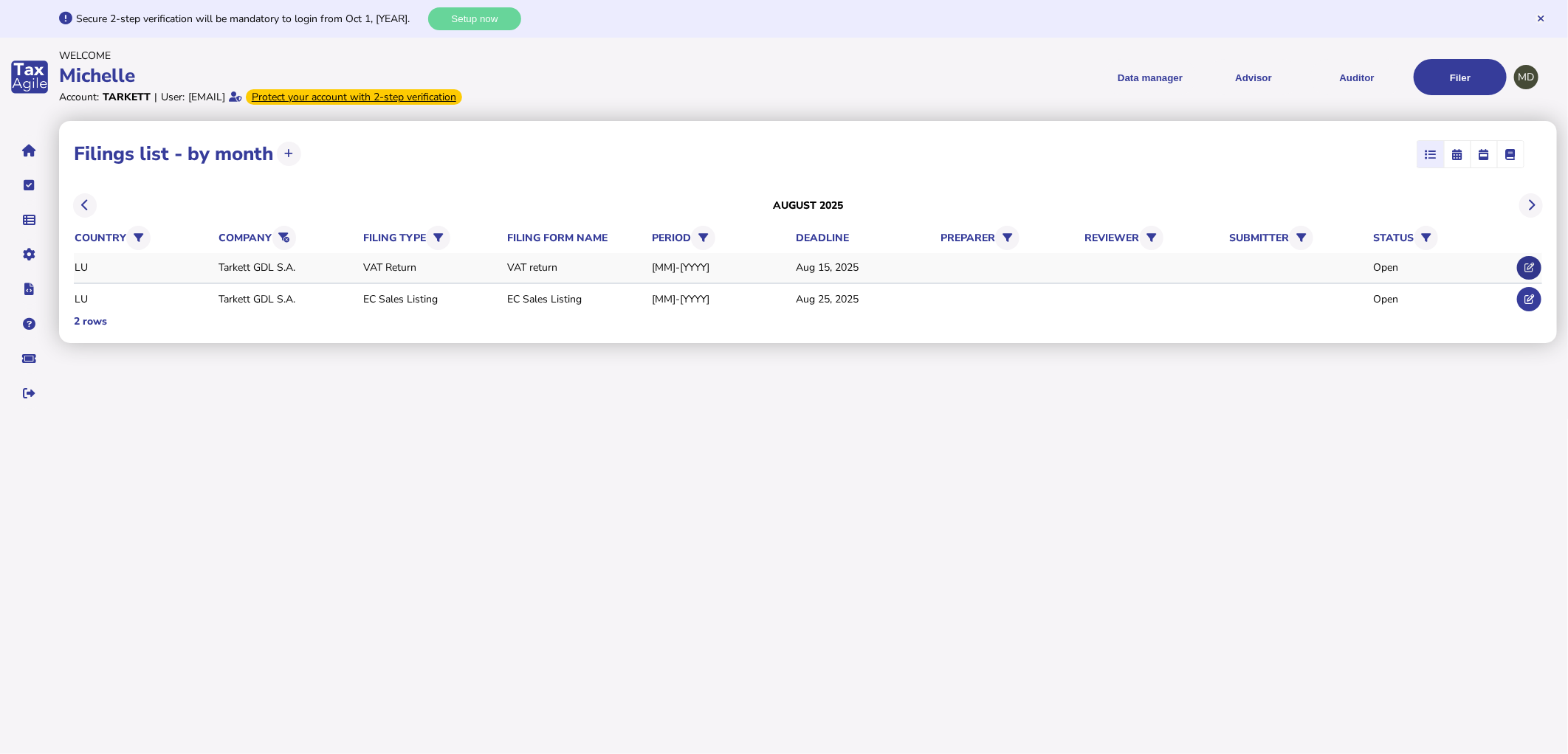 click 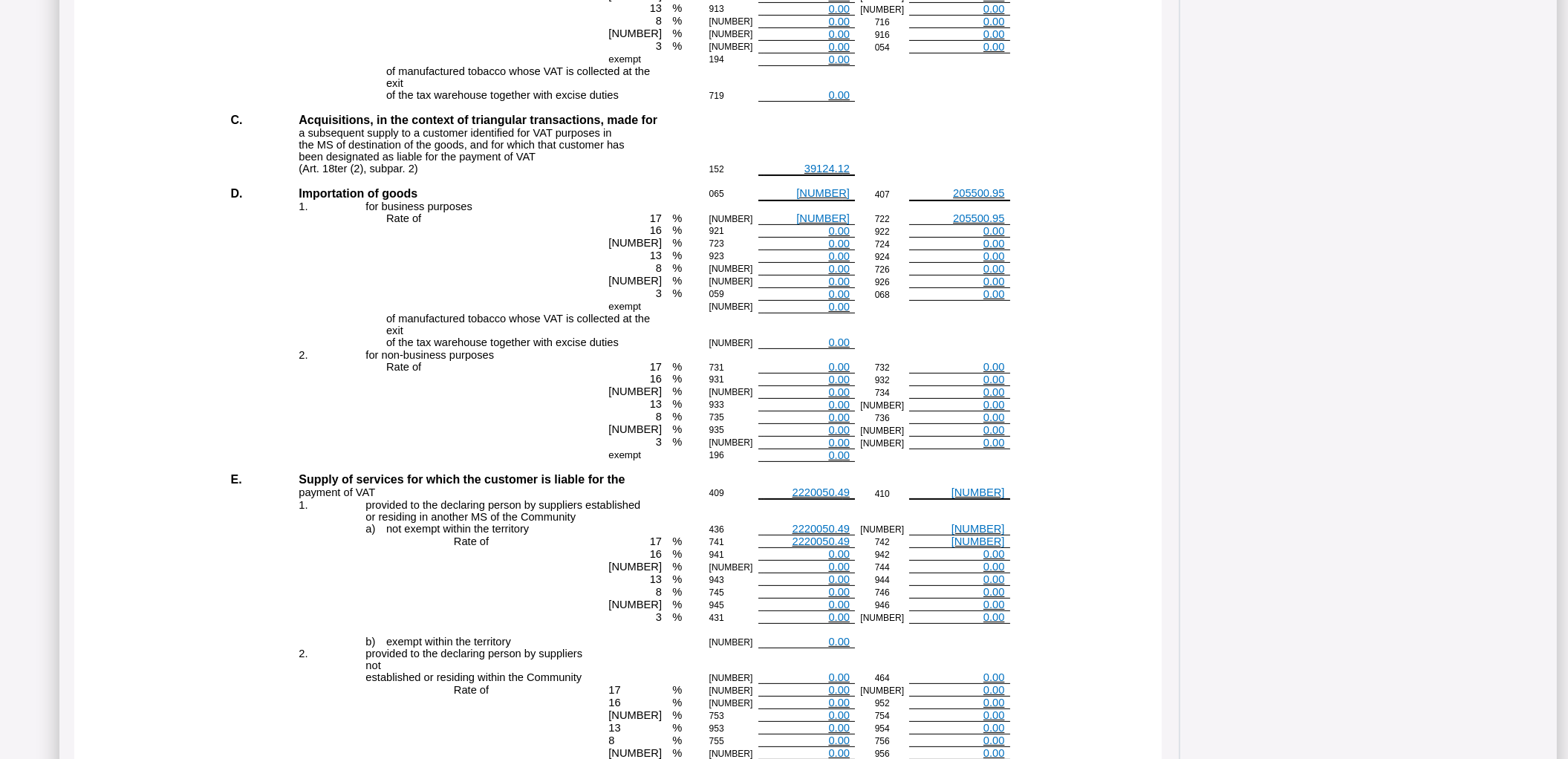 scroll, scrollTop: 1320, scrollLeft: 0, axis: vertical 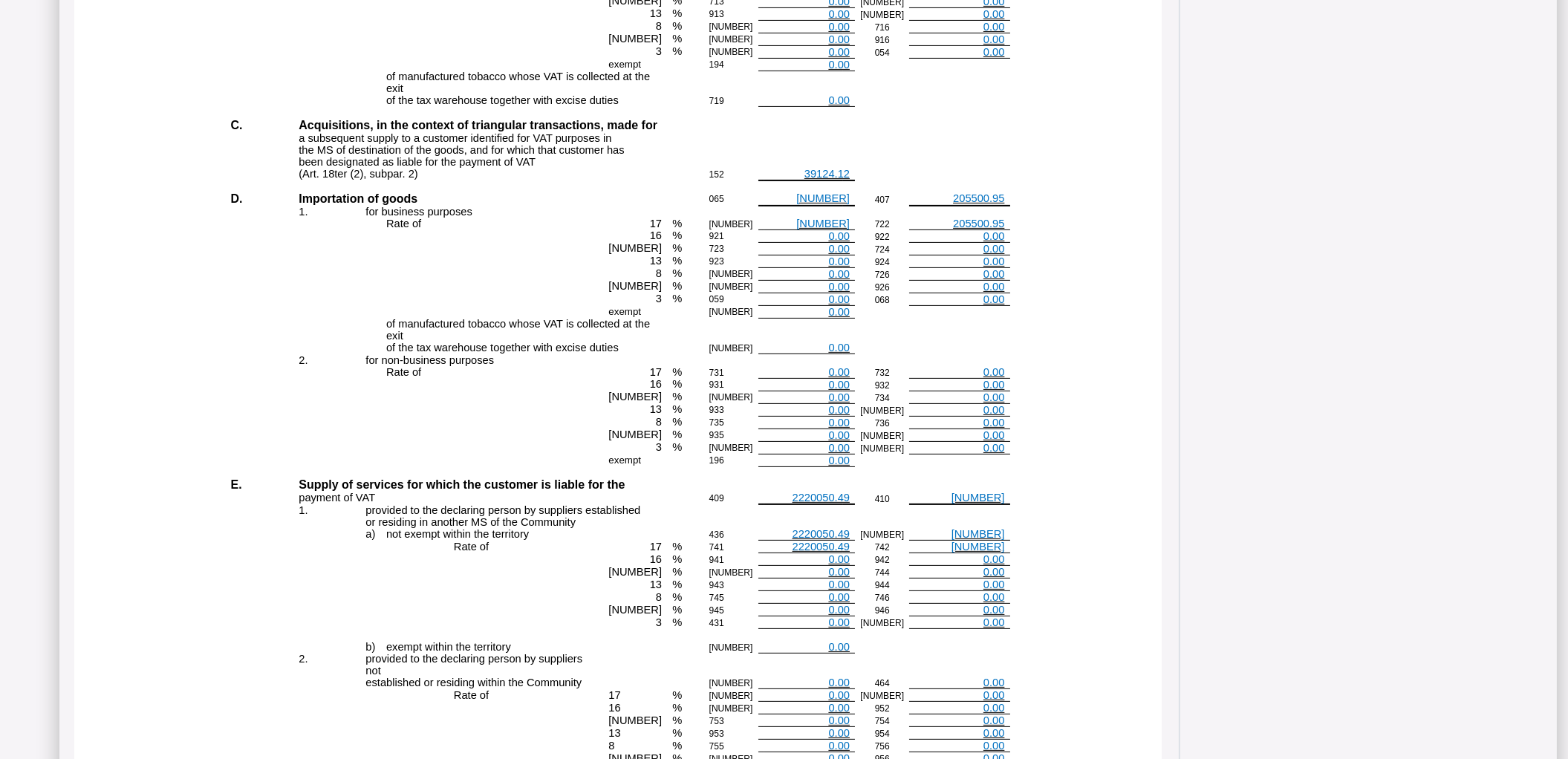 click on "1614644.94" at bounding box center [975, -24] 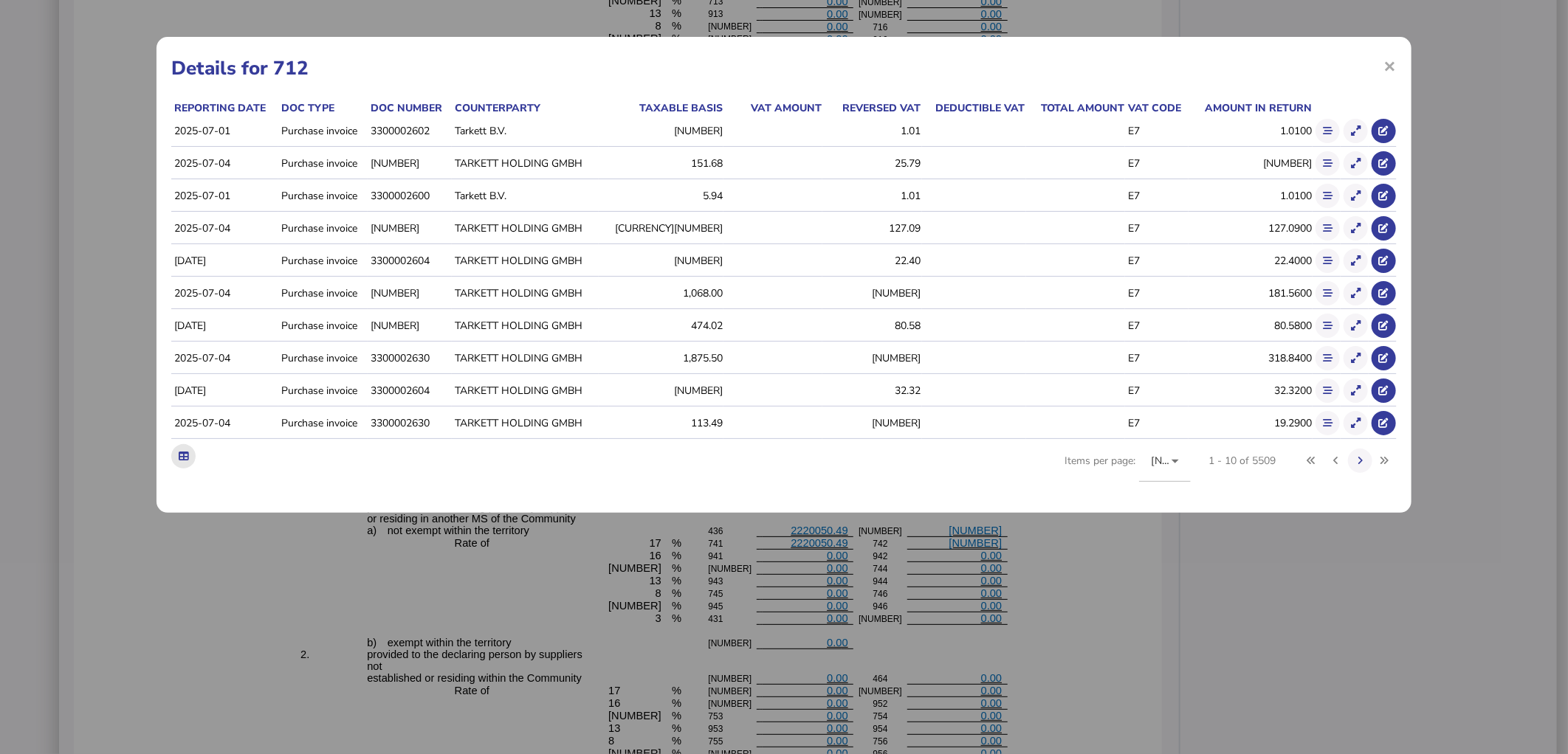 click at bounding box center (183, 456) 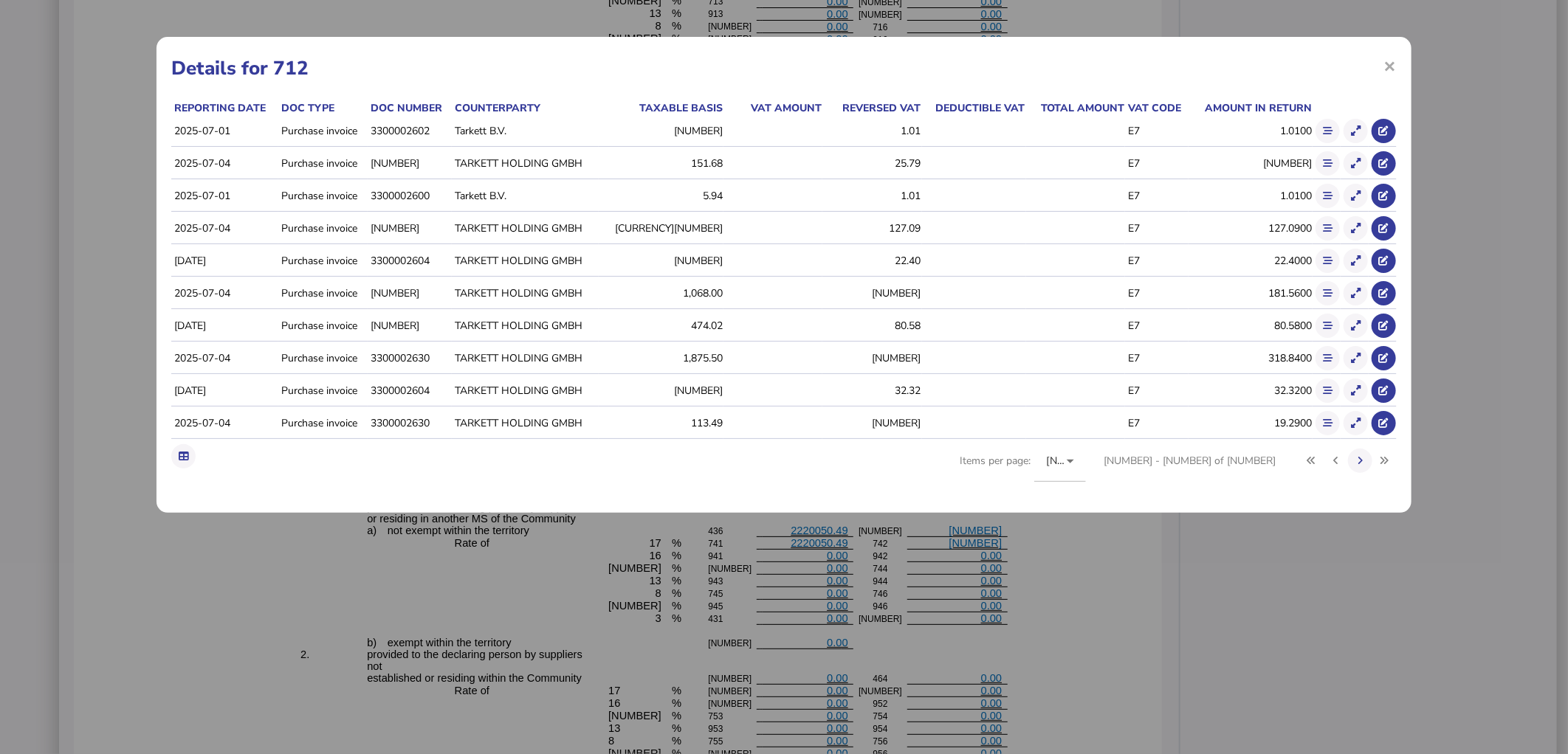 click on "Items per page: 10 1 - 5509 of 5509" at bounding box center (1177, 469) 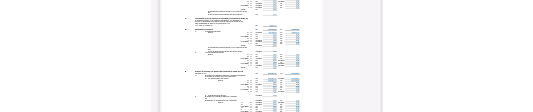 scroll, scrollTop: 1766, scrollLeft: 0, axis: vertical 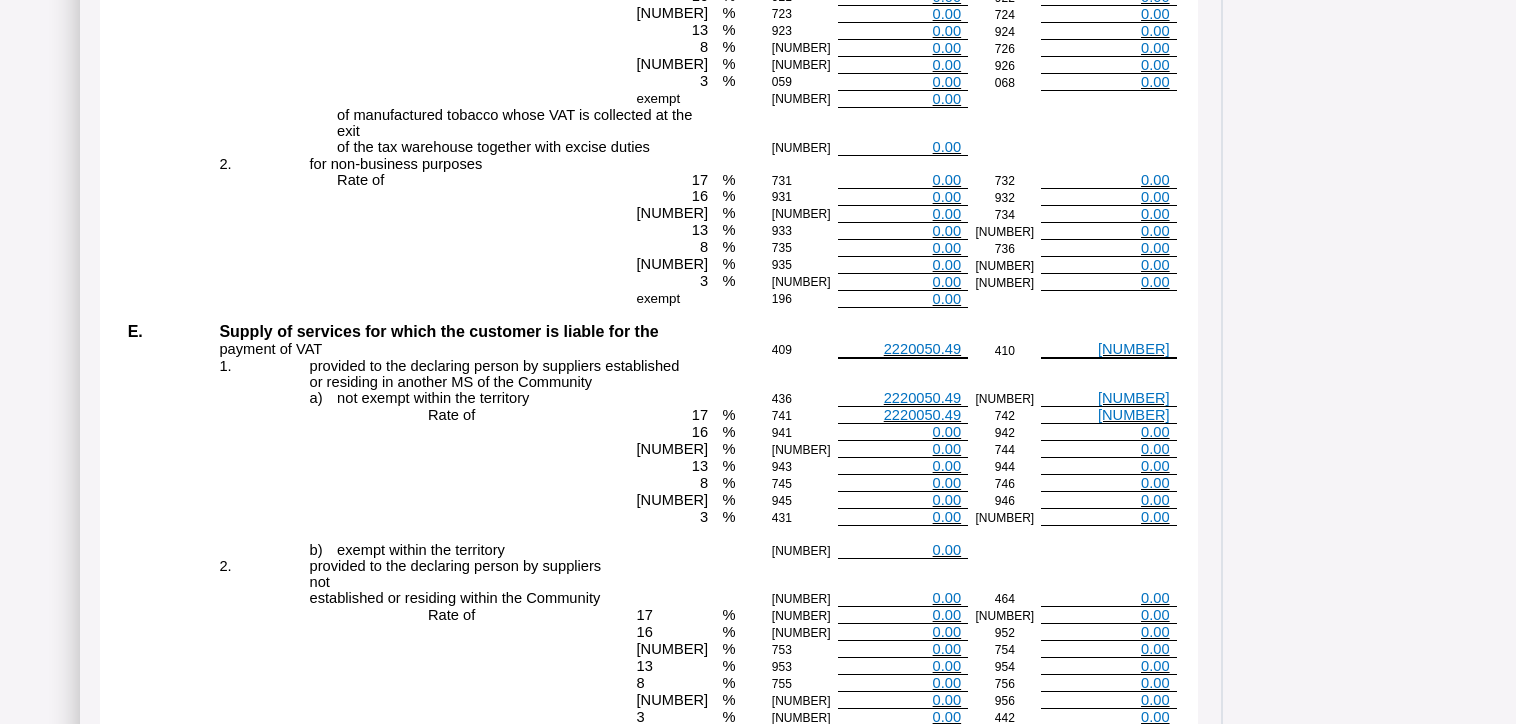 click on "[NUMBER]" at bounding box center (1134, 415) 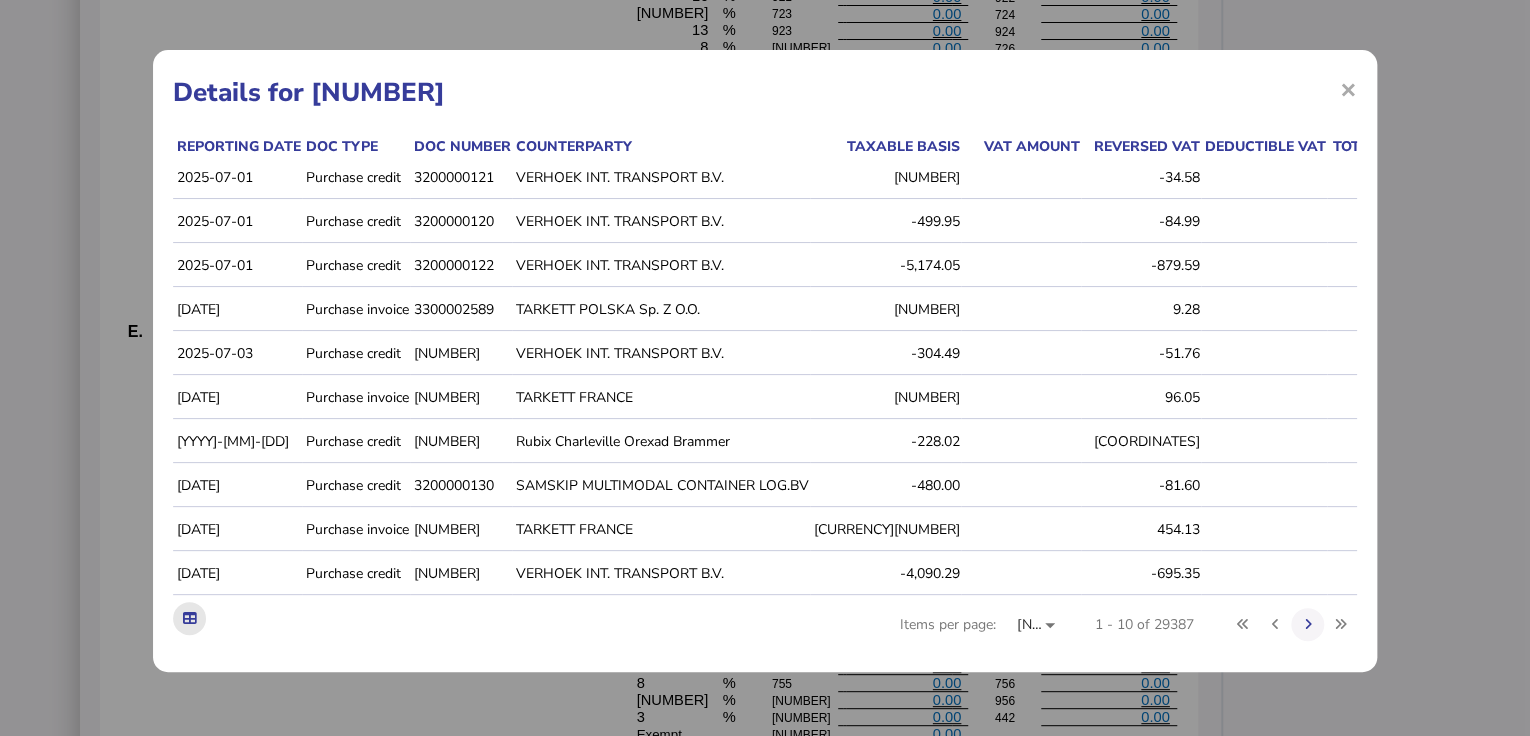 click at bounding box center (189, 618) 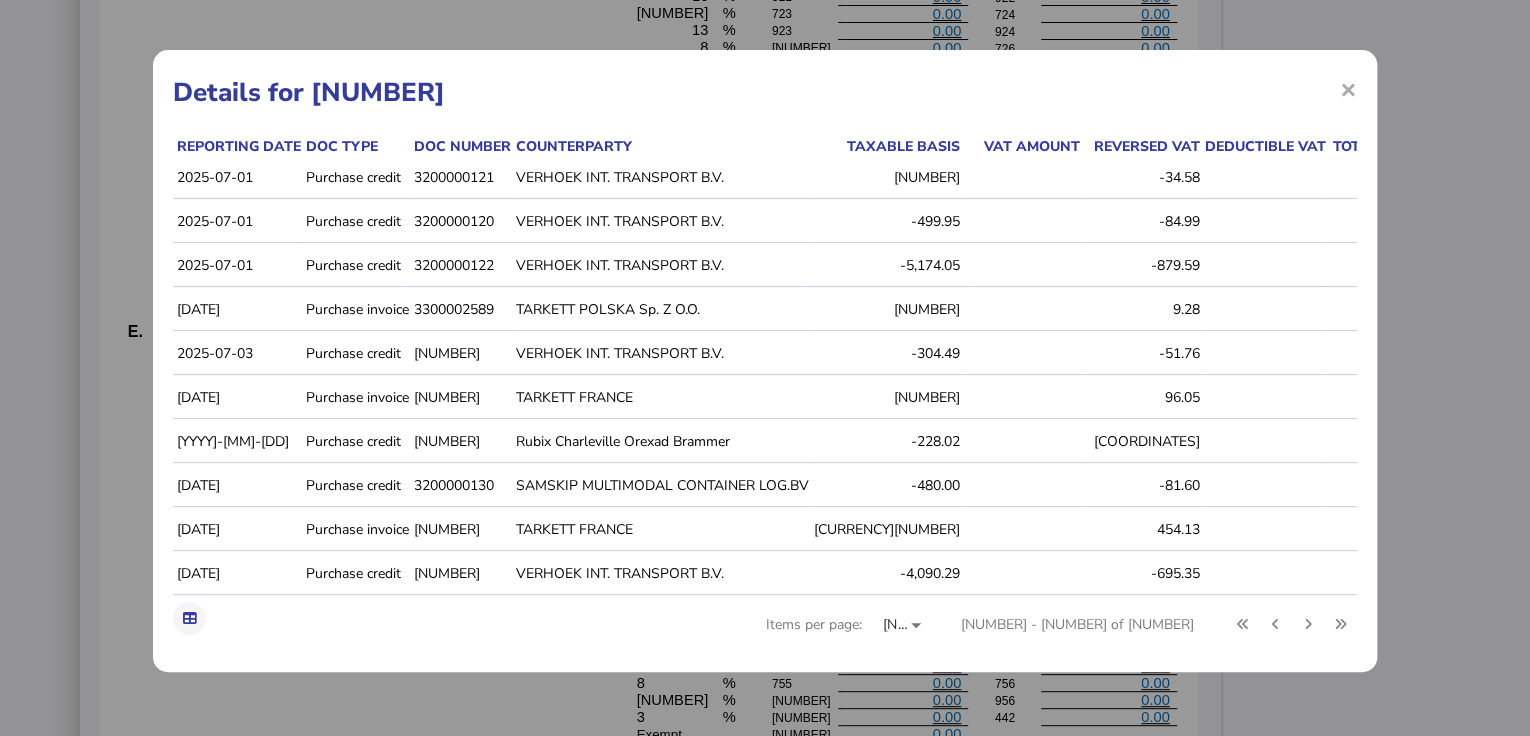 click on "Details for [NUMBER]" at bounding box center [765, 92] 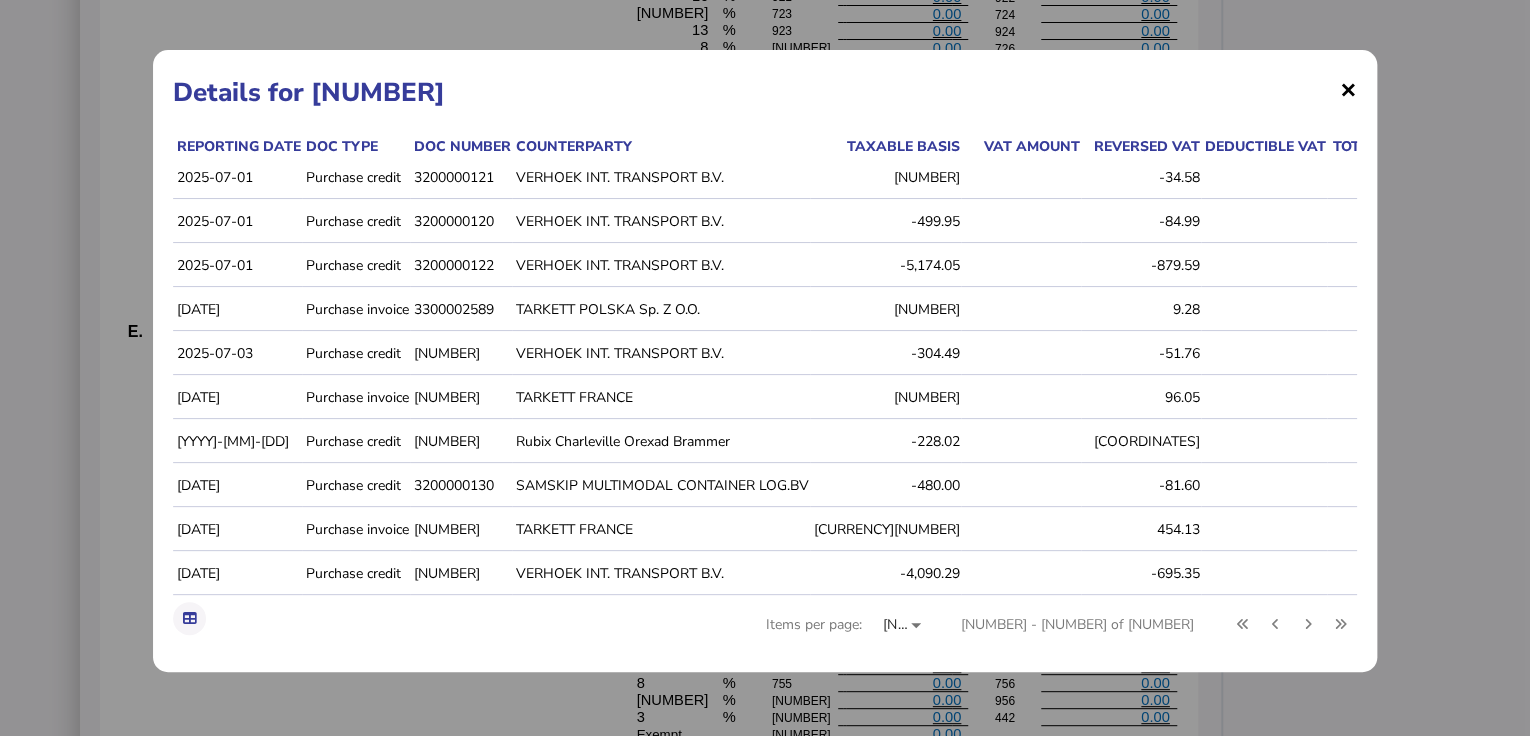click on "×" at bounding box center (1348, 89) 